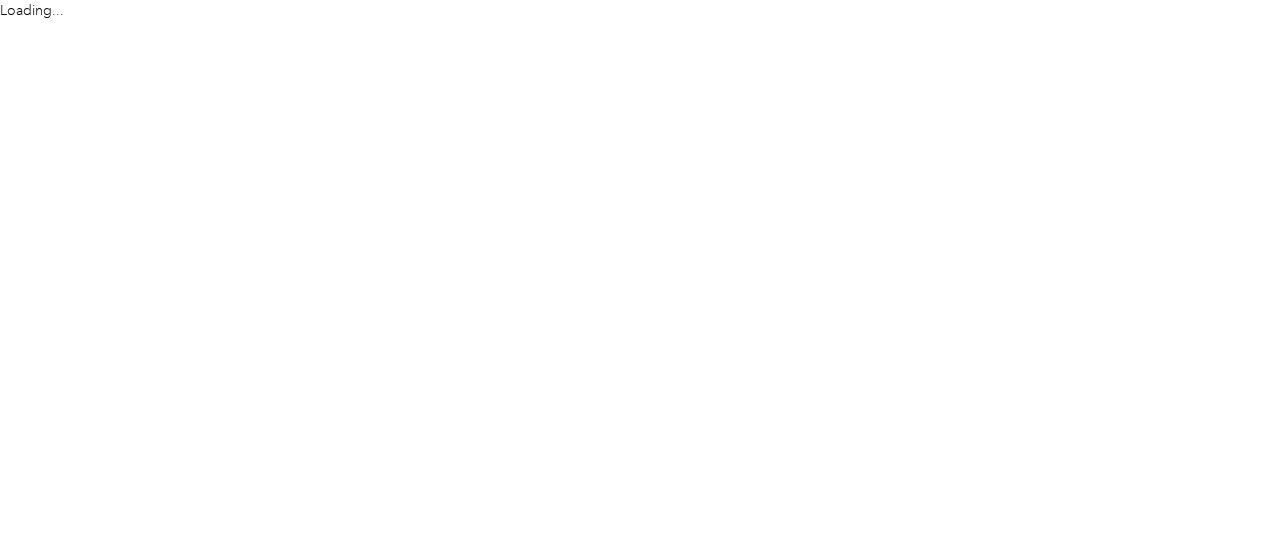 scroll, scrollTop: 0, scrollLeft: 0, axis: both 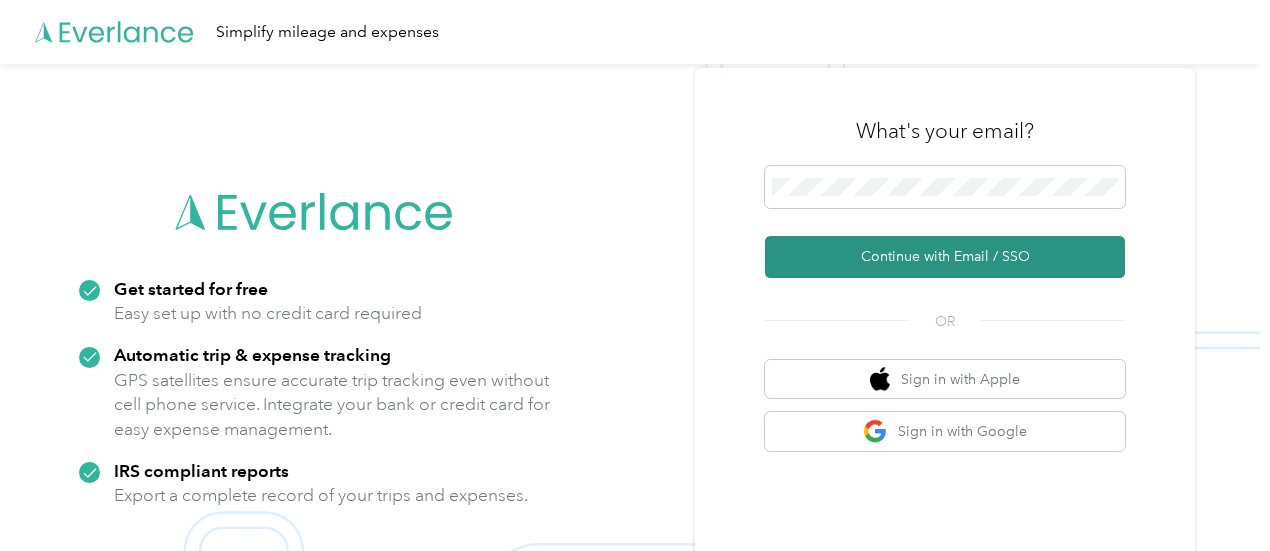 click on "Continue with Email / SSO" at bounding box center [945, 257] 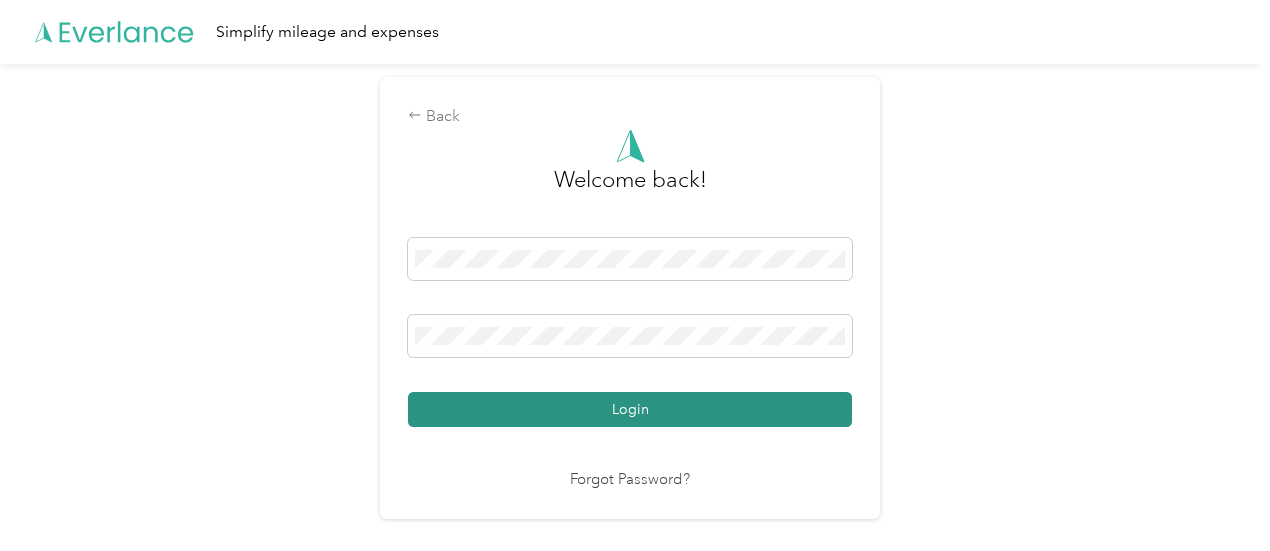 click on "Login" at bounding box center [630, 409] 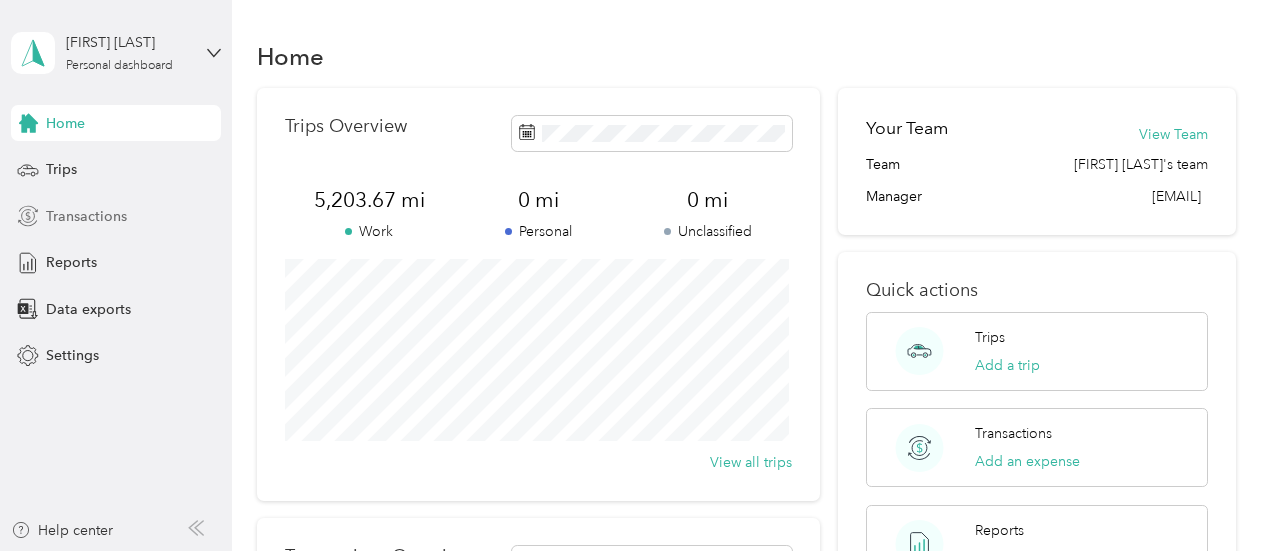 click on "Transactions" at bounding box center (86, 216) 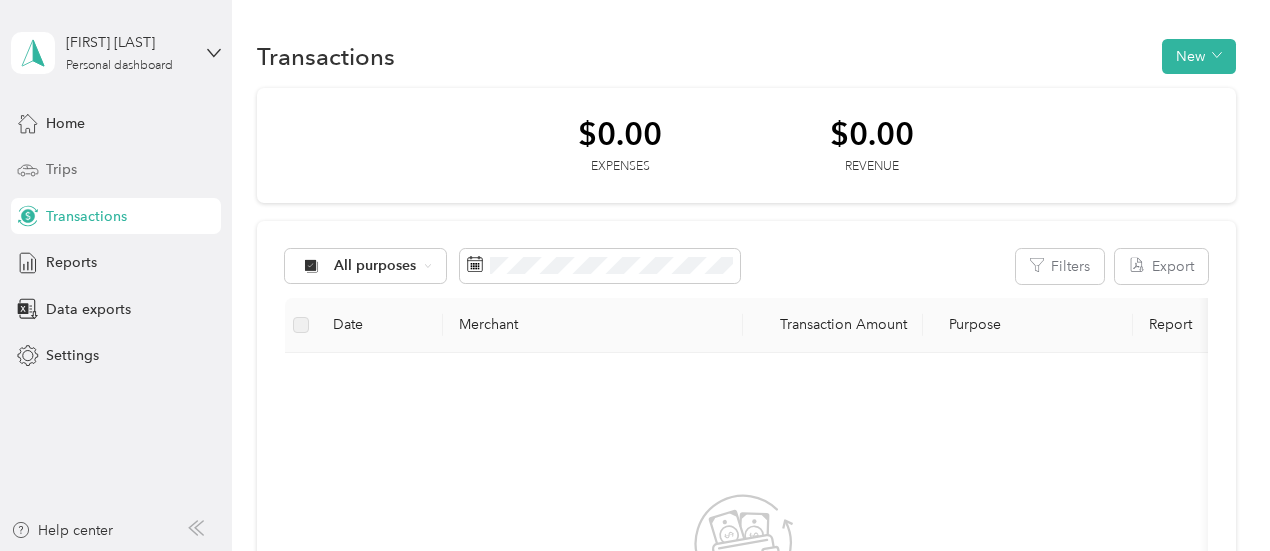 click on "Trips" at bounding box center (61, 169) 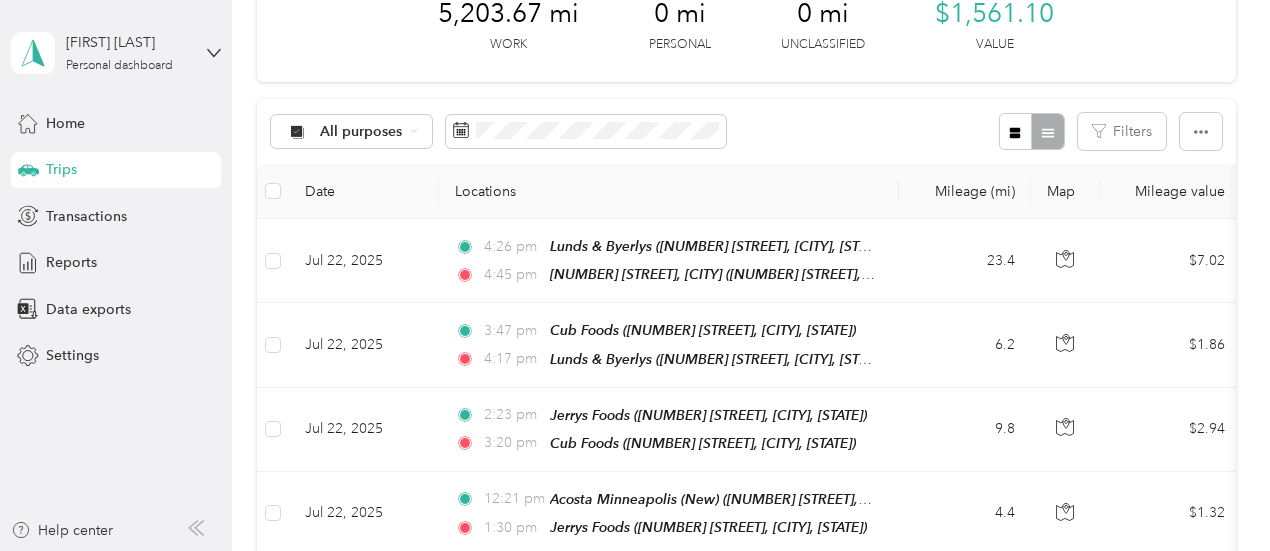 scroll, scrollTop: 0, scrollLeft: 0, axis: both 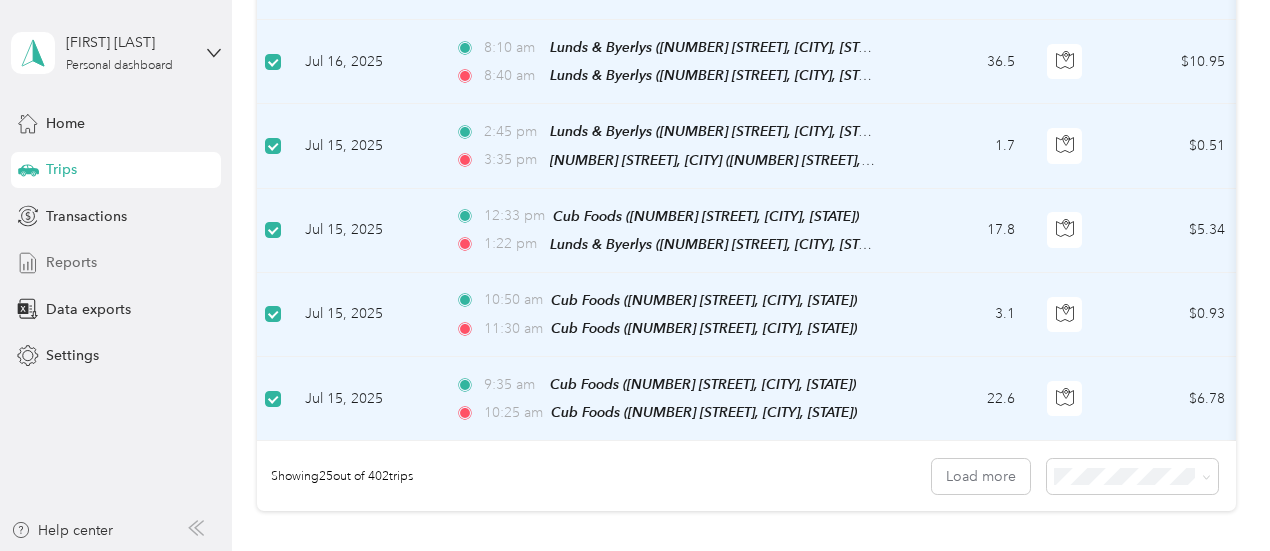 click on "Reports" at bounding box center (116, 263) 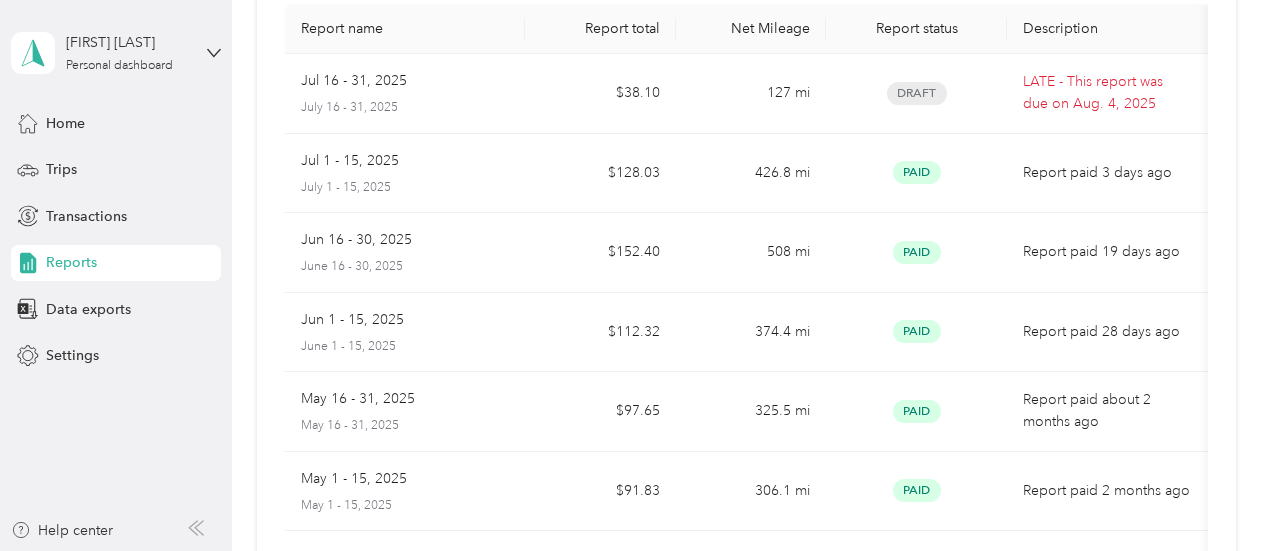 scroll, scrollTop: 156, scrollLeft: 0, axis: vertical 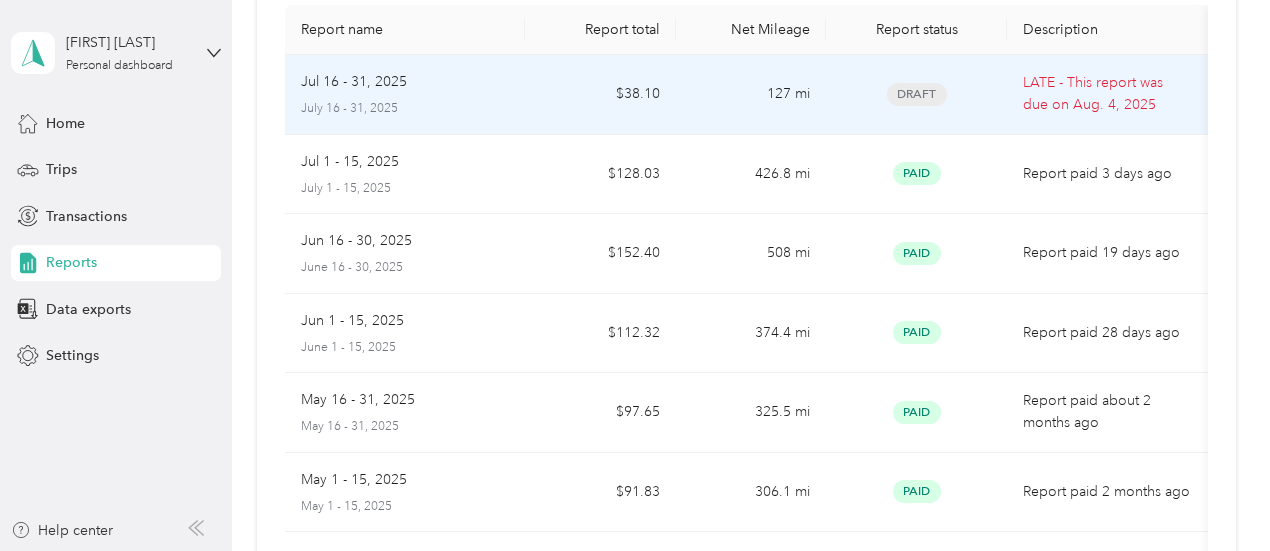 click on "LATE - This report was due on   Aug. 4, 2025" at bounding box center (1107, 94) 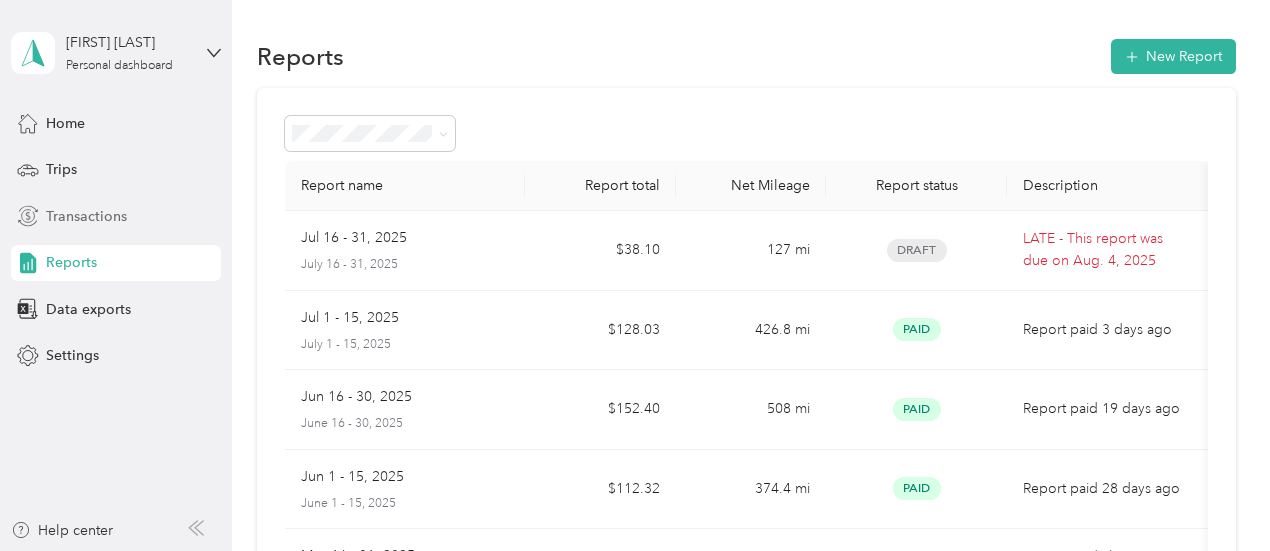 click on "Transactions" at bounding box center [86, 216] 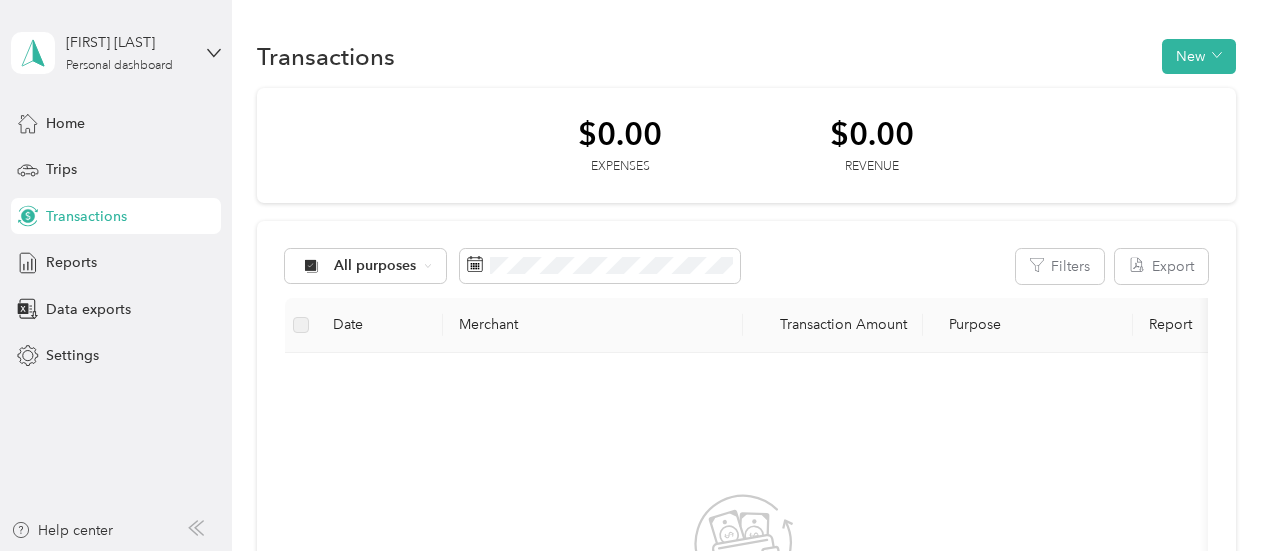 click on "Transactions" at bounding box center [86, 216] 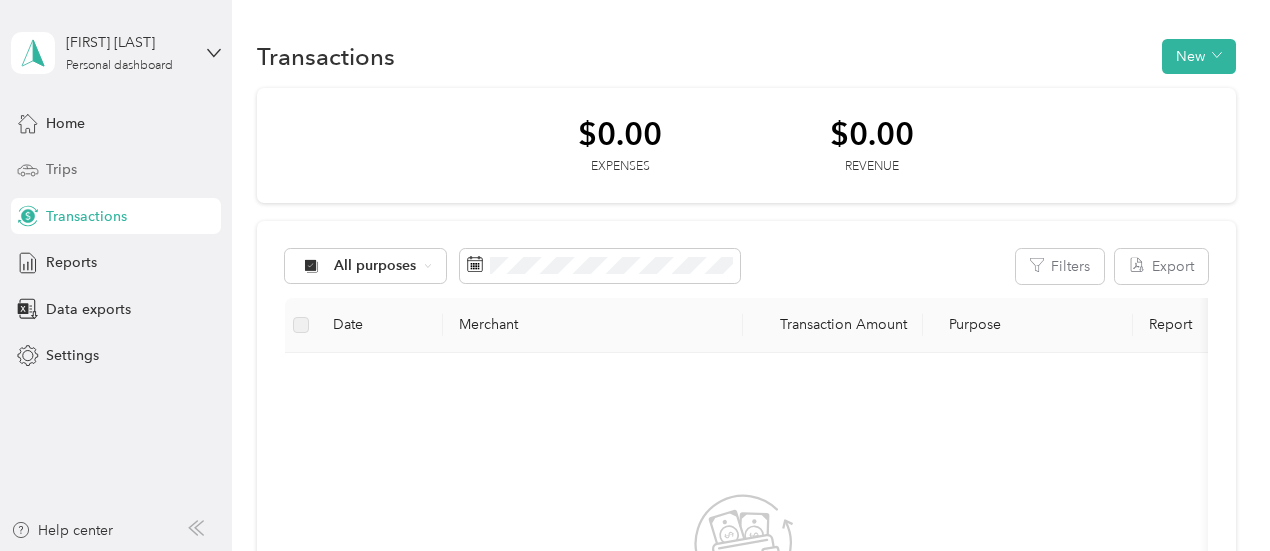 click on "Trips" at bounding box center [61, 169] 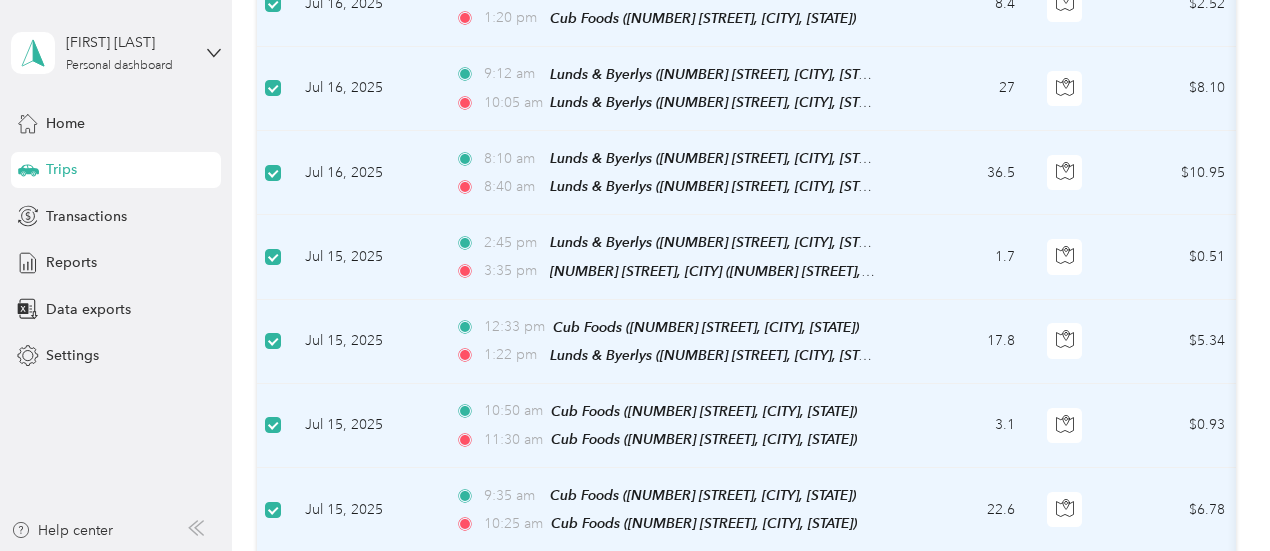 scroll, scrollTop: 2000, scrollLeft: 0, axis: vertical 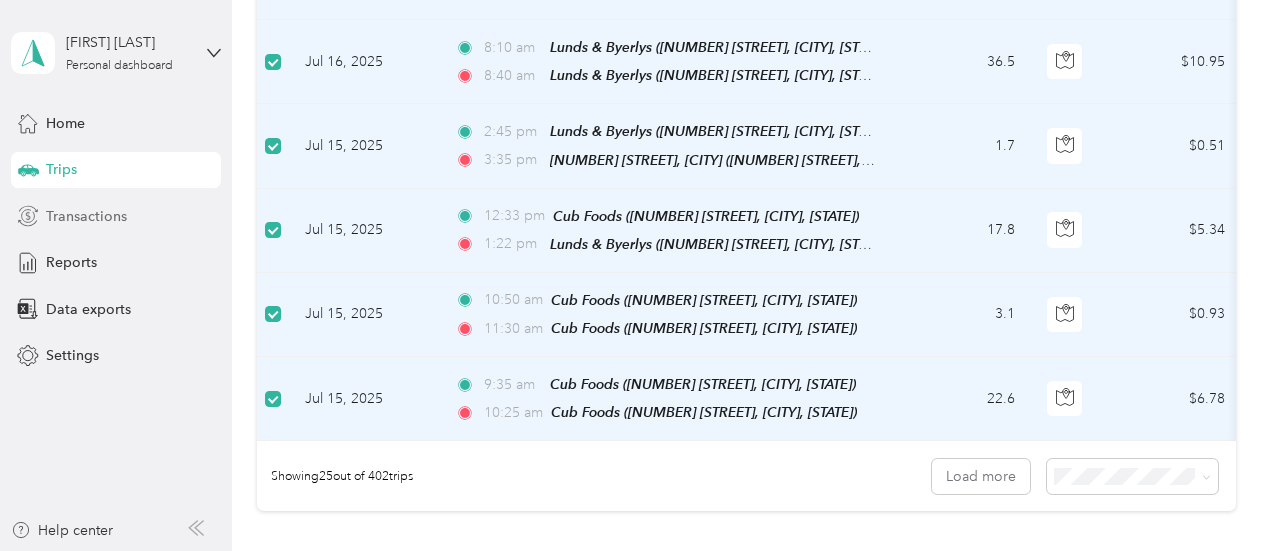 click on "Transactions" at bounding box center [86, 216] 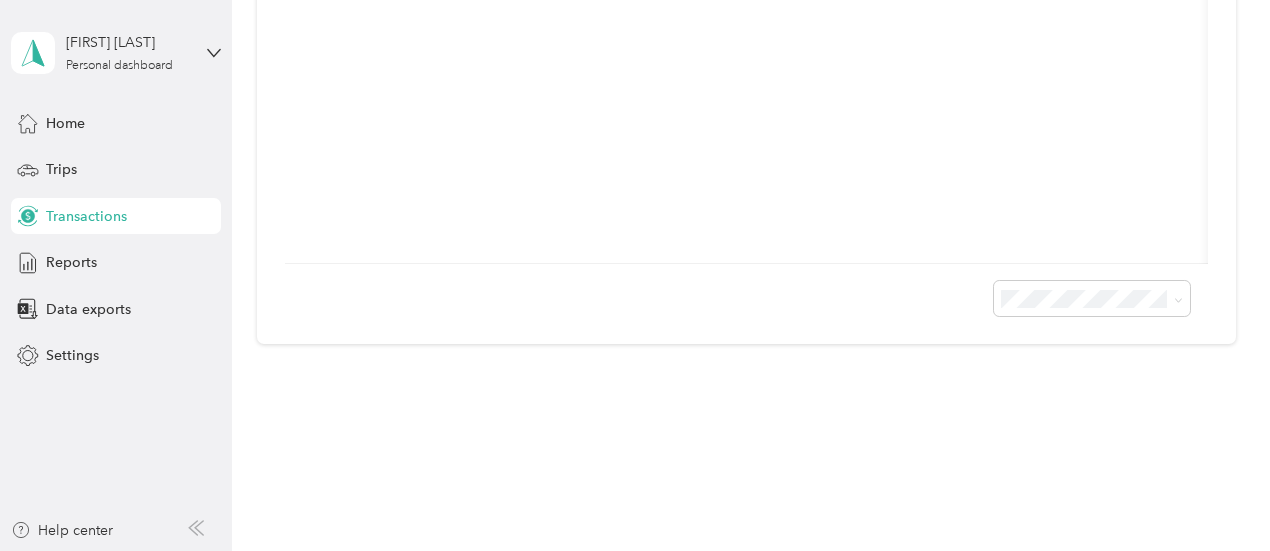scroll, scrollTop: 612, scrollLeft: 0, axis: vertical 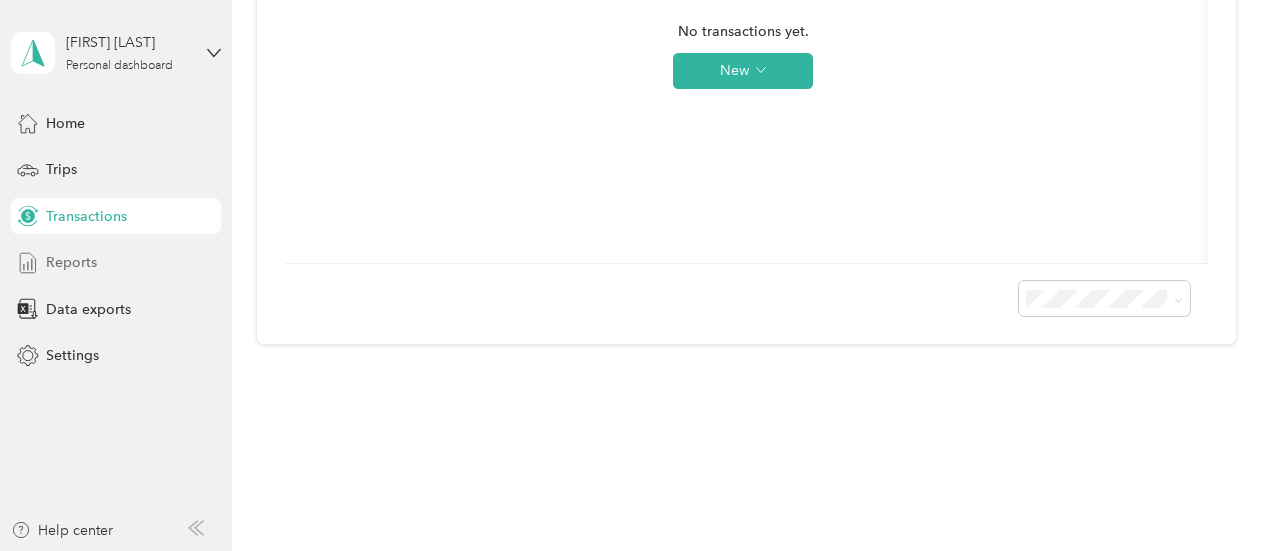 click on "Reports" at bounding box center (71, 262) 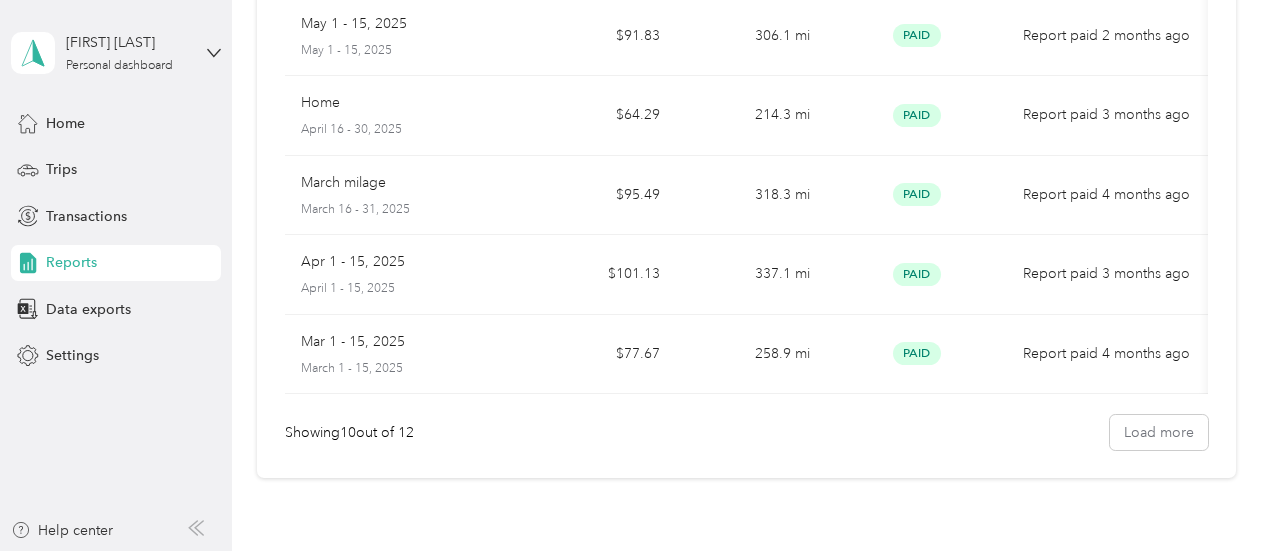 scroll, scrollTop: 756, scrollLeft: 0, axis: vertical 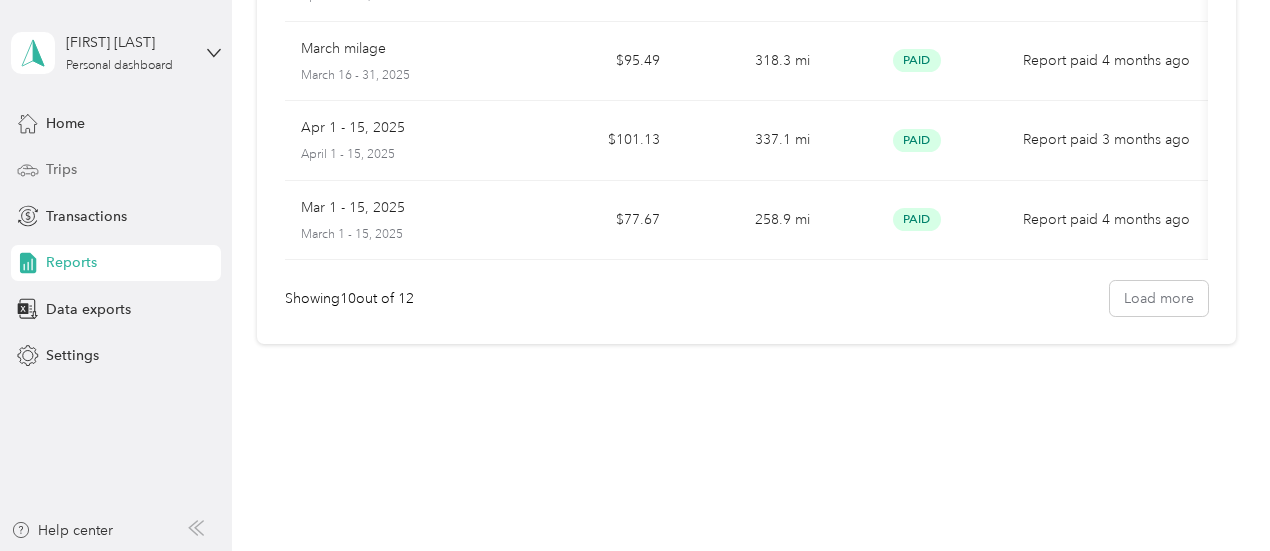 click on "Trips" at bounding box center (61, 169) 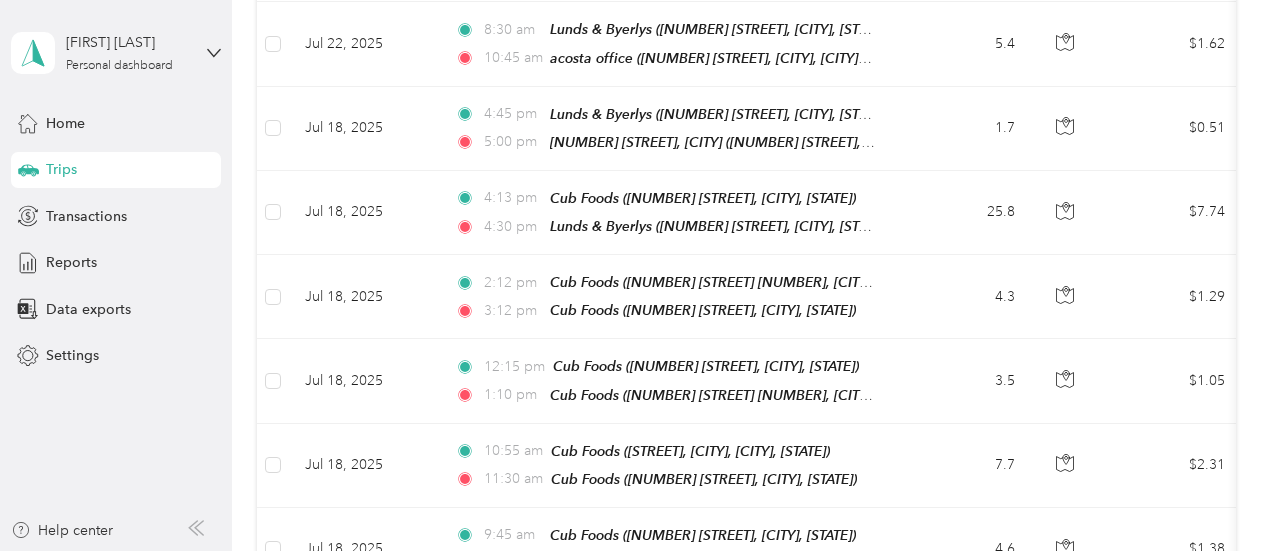 scroll, scrollTop: 2000, scrollLeft: 0, axis: vertical 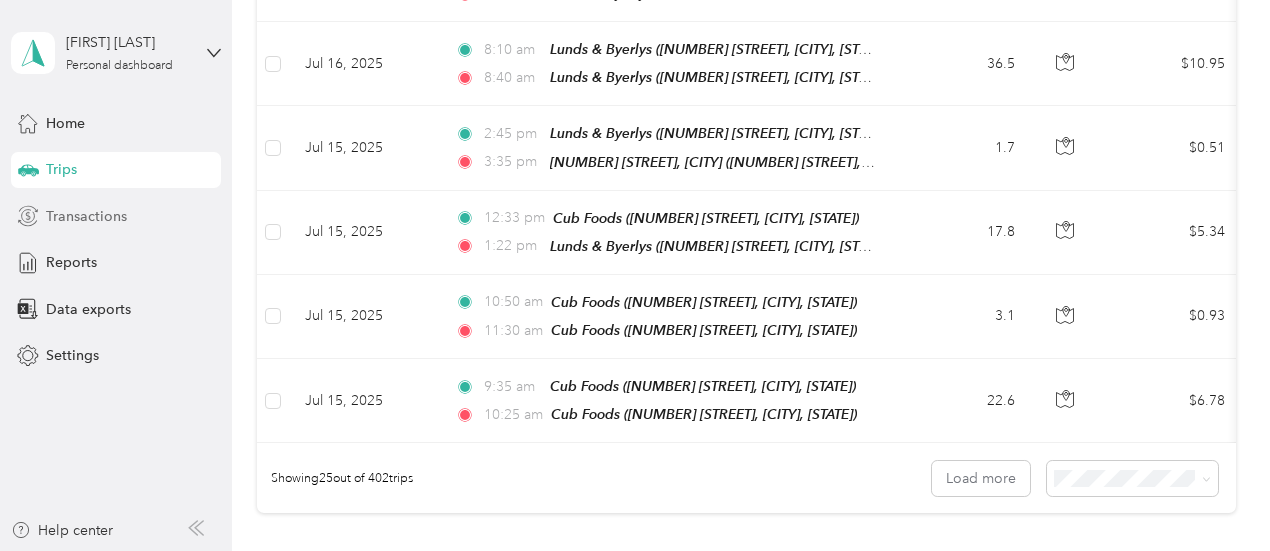 click on "Transactions" at bounding box center [86, 216] 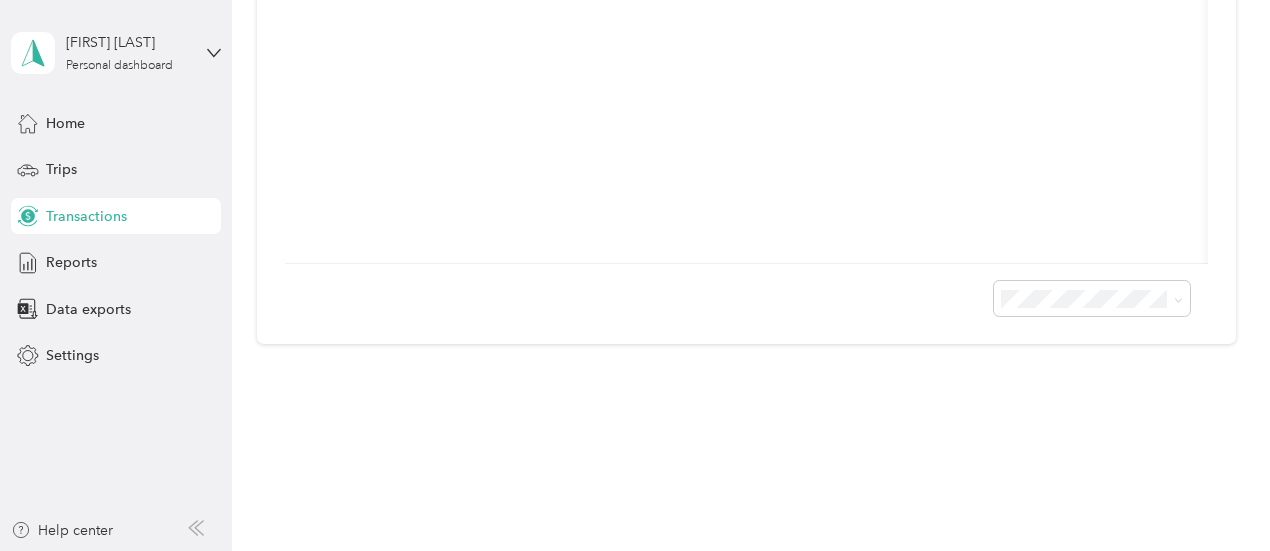 scroll, scrollTop: 612, scrollLeft: 0, axis: vertical 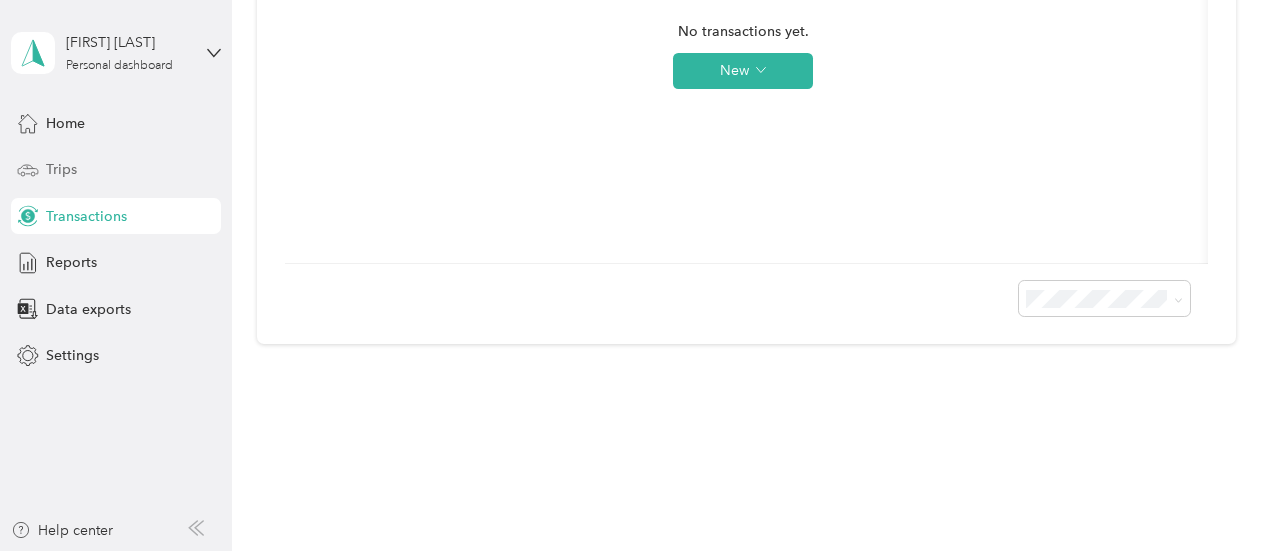 click on "Trips" at bounding box center (116, 170) 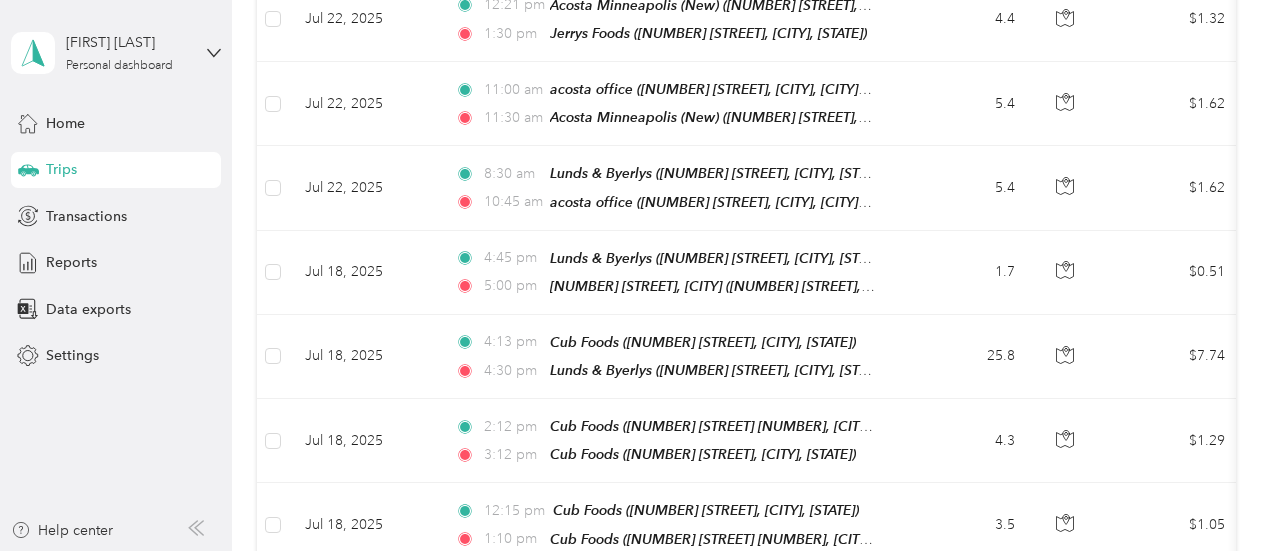 scroll, scrollTop: 2000, scrollLeft: 0, axis: vertical 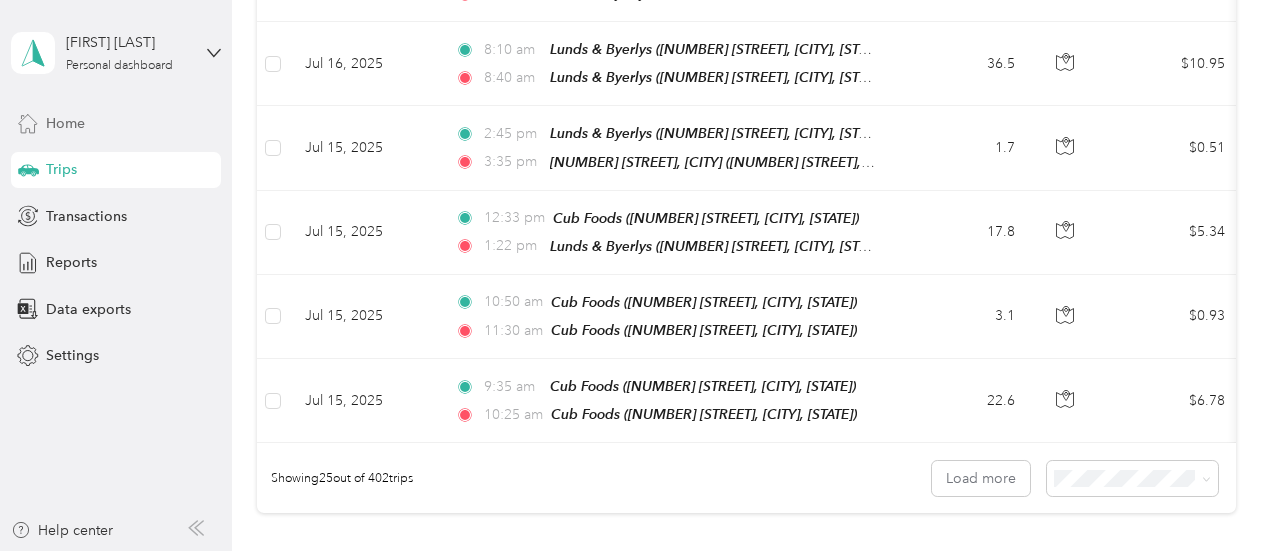 click on "Home" at bounding box center [65, 123] 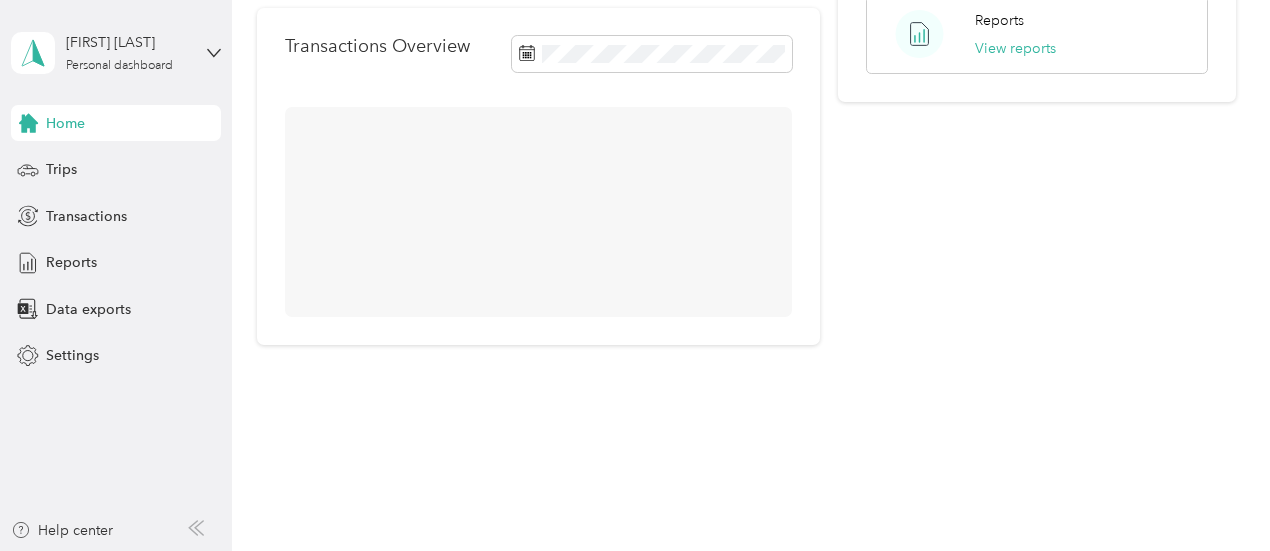 scroll, scrollTop: 466, scrollLeft: 0, axis: vertical 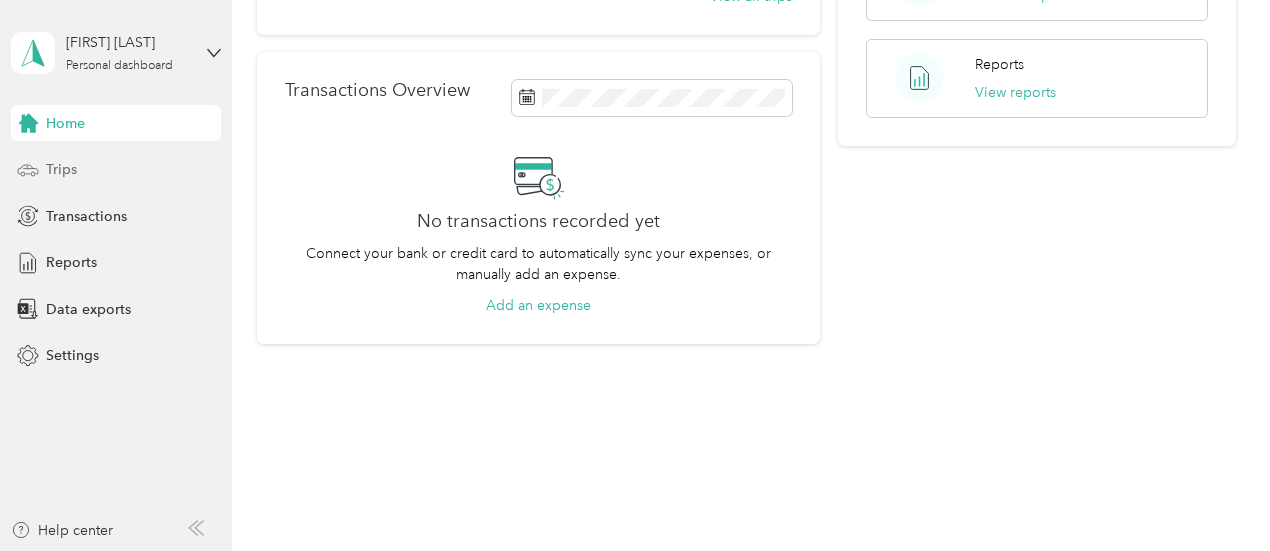 click 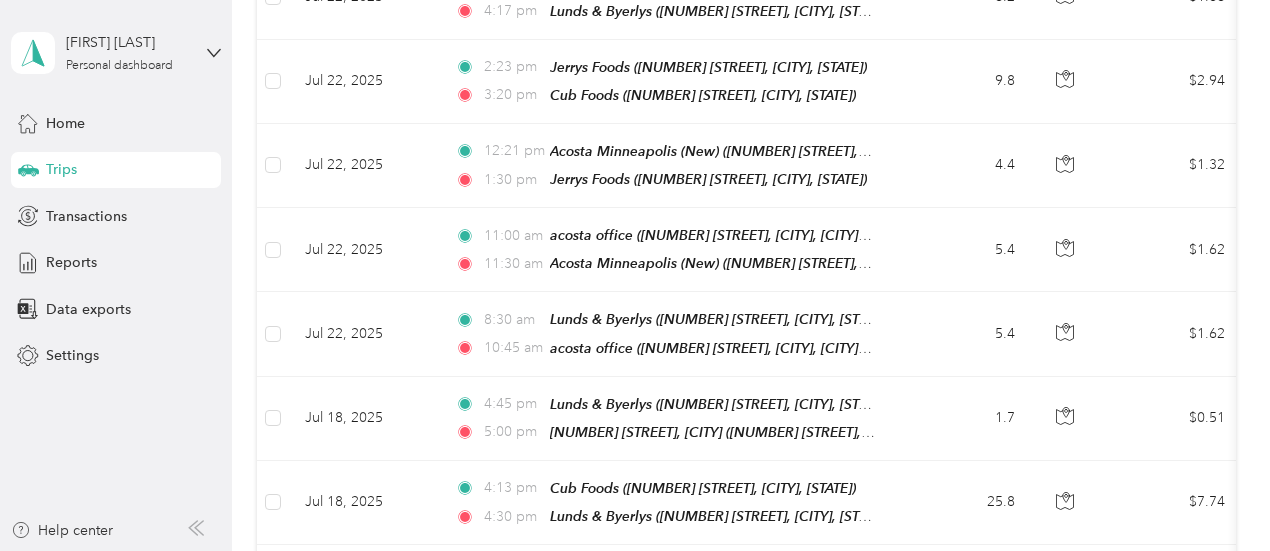 scroll, scrollTop: 2000, scrollLeft: 0, axis: vertical 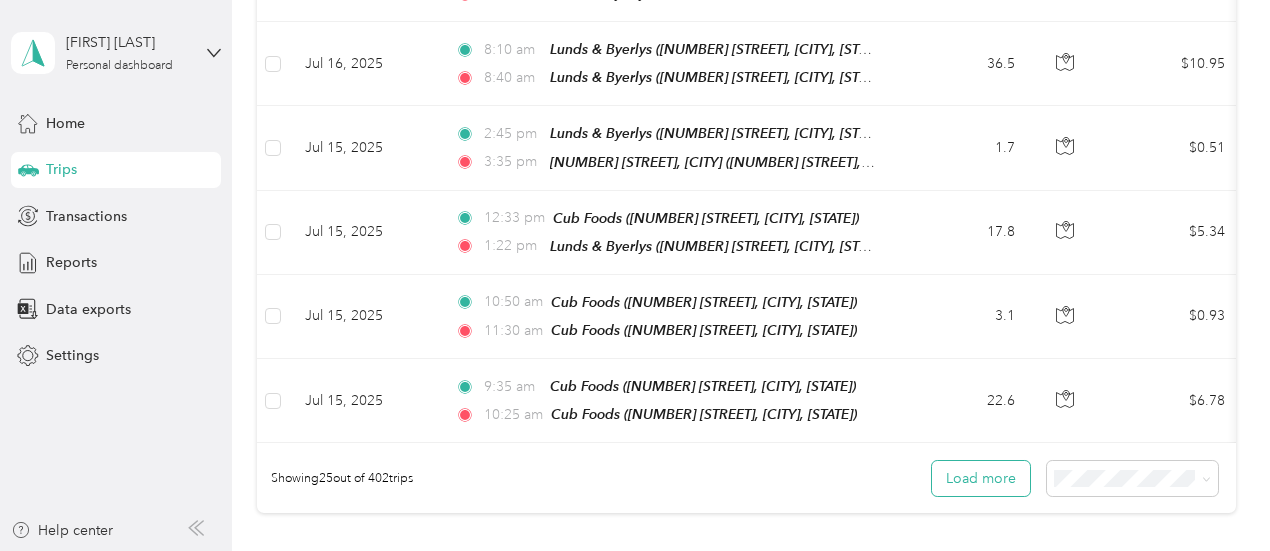 click on "Load more" at bounding box center (981, 478) 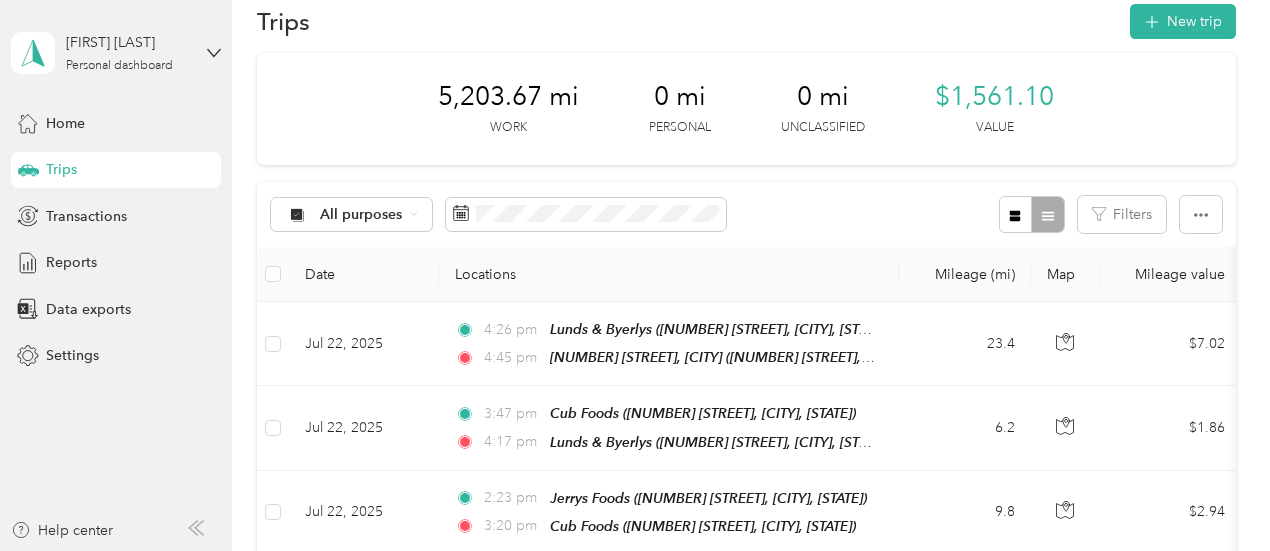 scroll, scrollTop: 0, scrollLeft: 0, axis: both 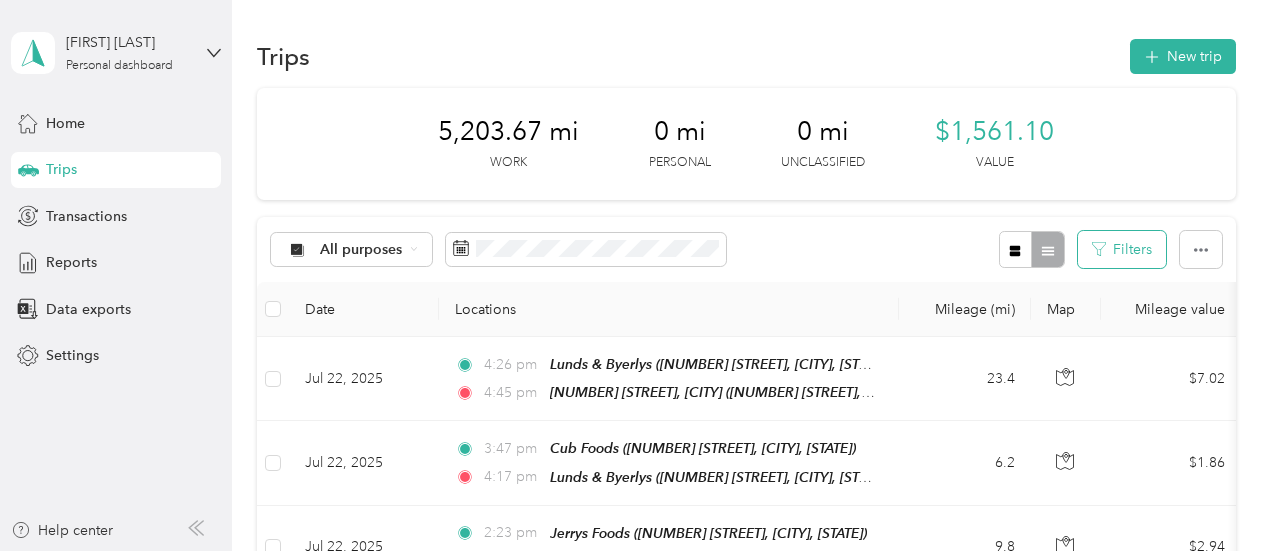 click on "Filters" at bounding box center [1122, 249] 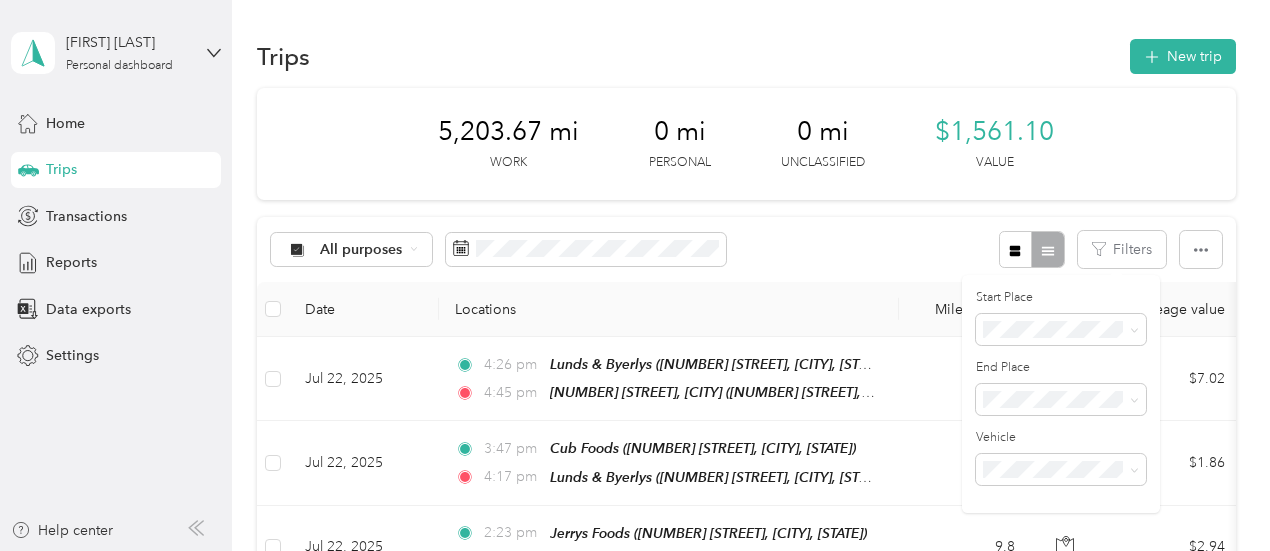 click at bounding box center (1031, 249) 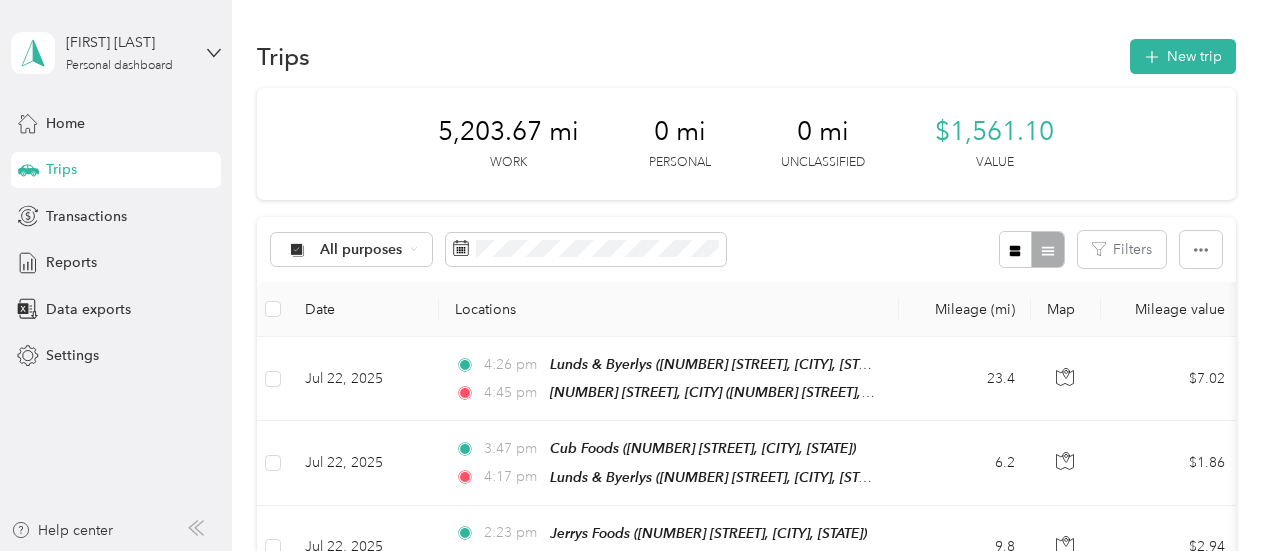 click at bounding box center (1031, 249) 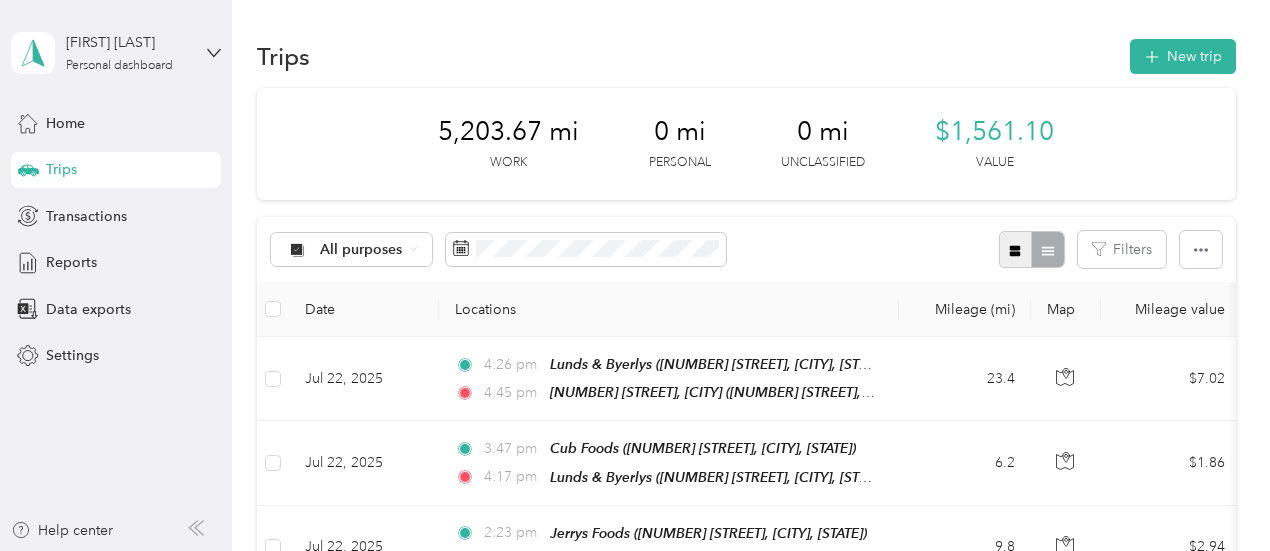 click at bounding box center [1016, 249] 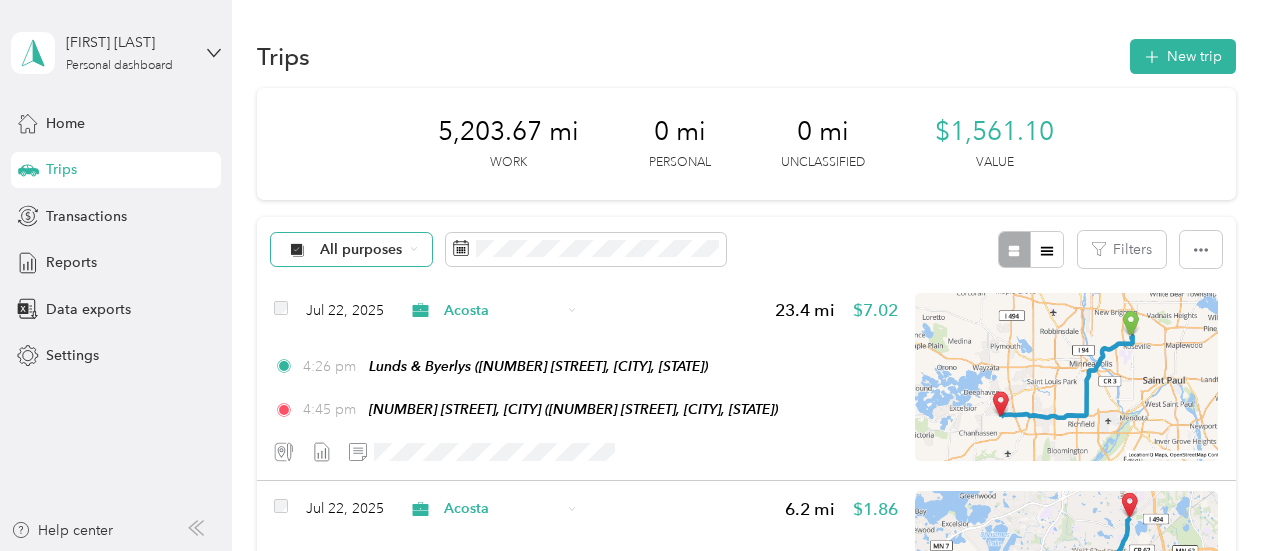 click on "All purposes" at bounding box center (361, 250) 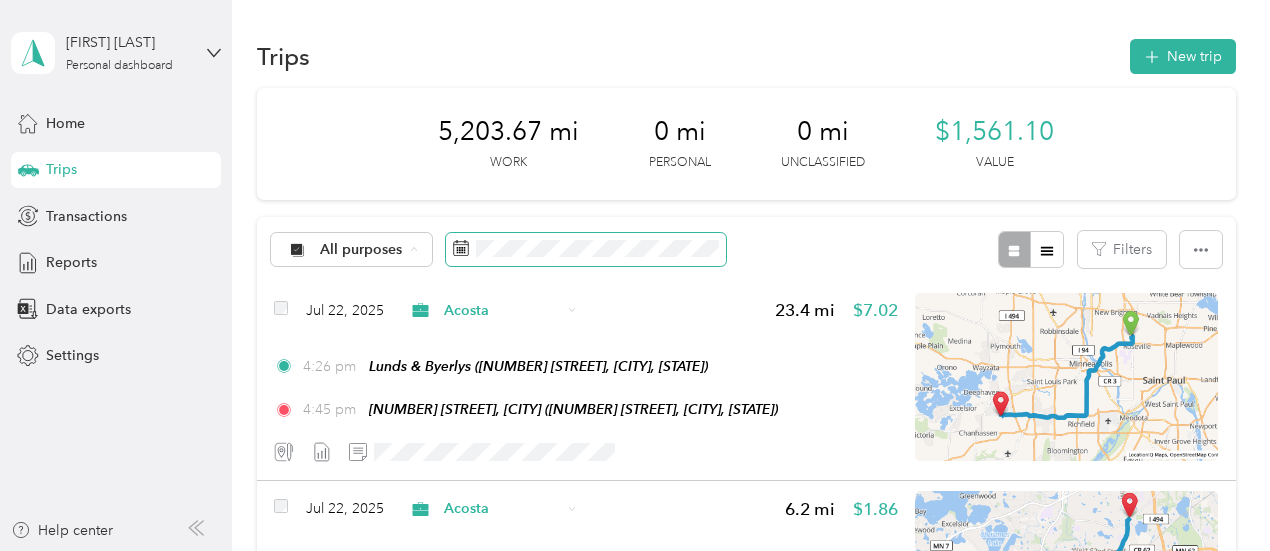 click 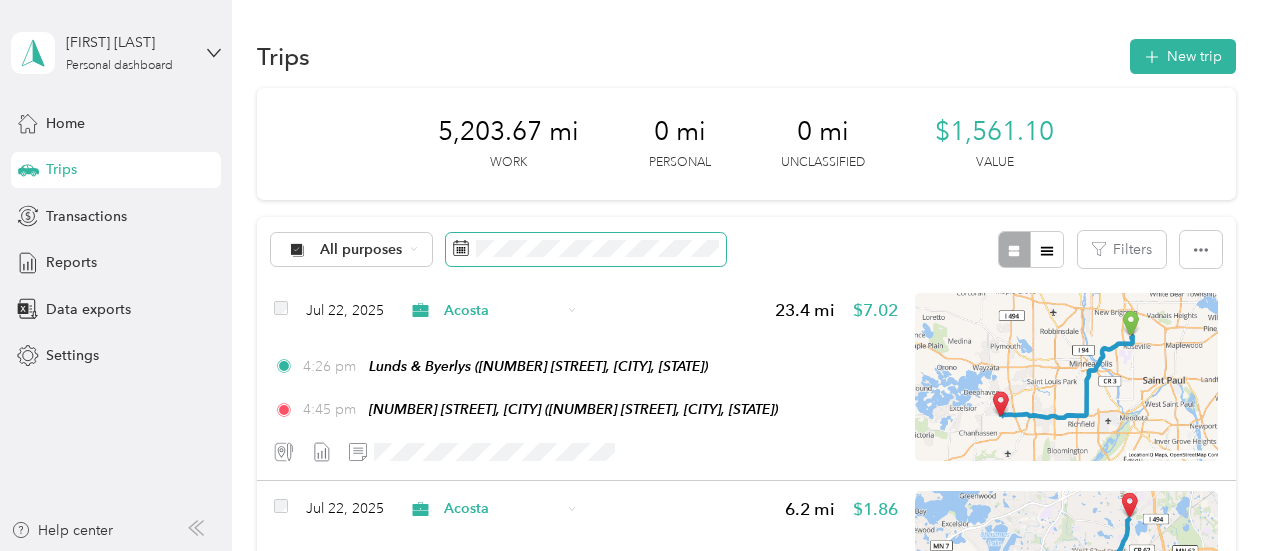 click 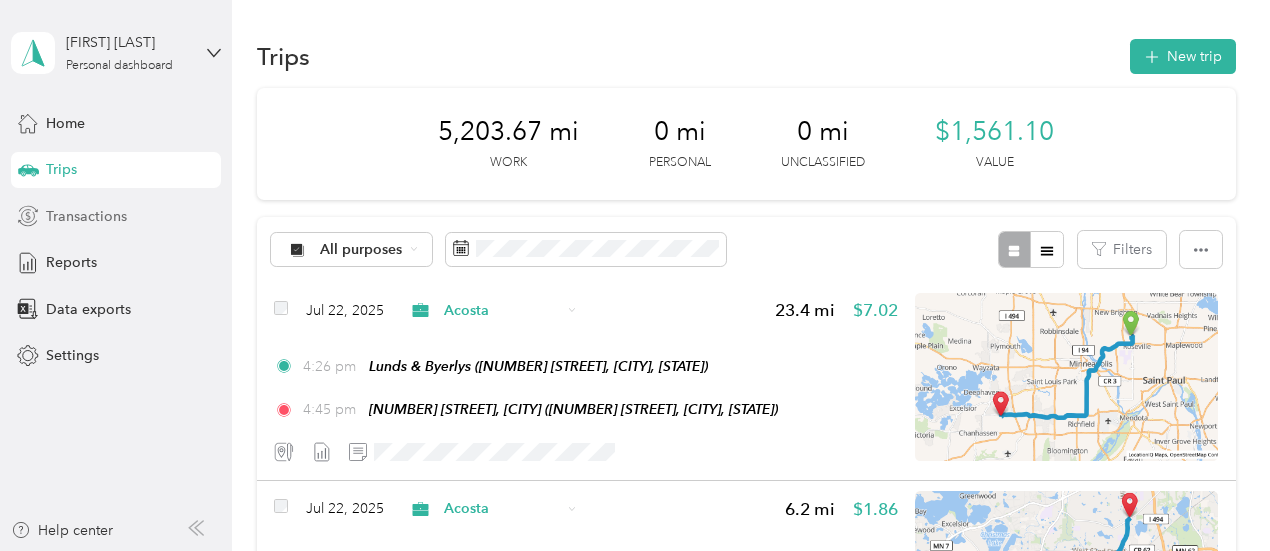 click on "Transactions" at bounding box center (86, 216) 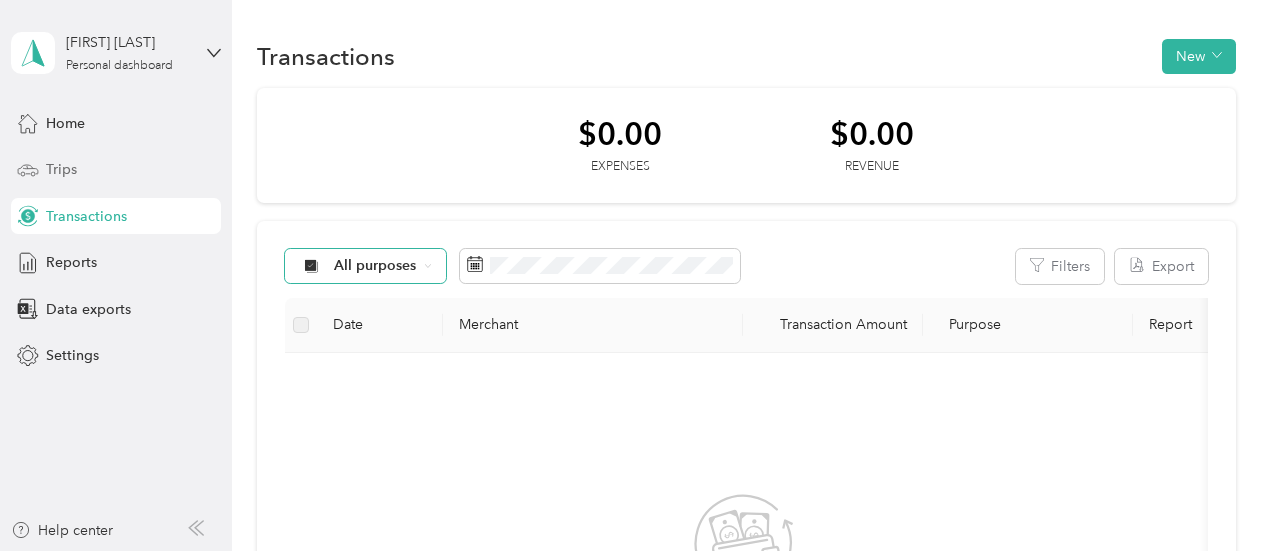 click on "All purposes" at bounding box center (358, 266) 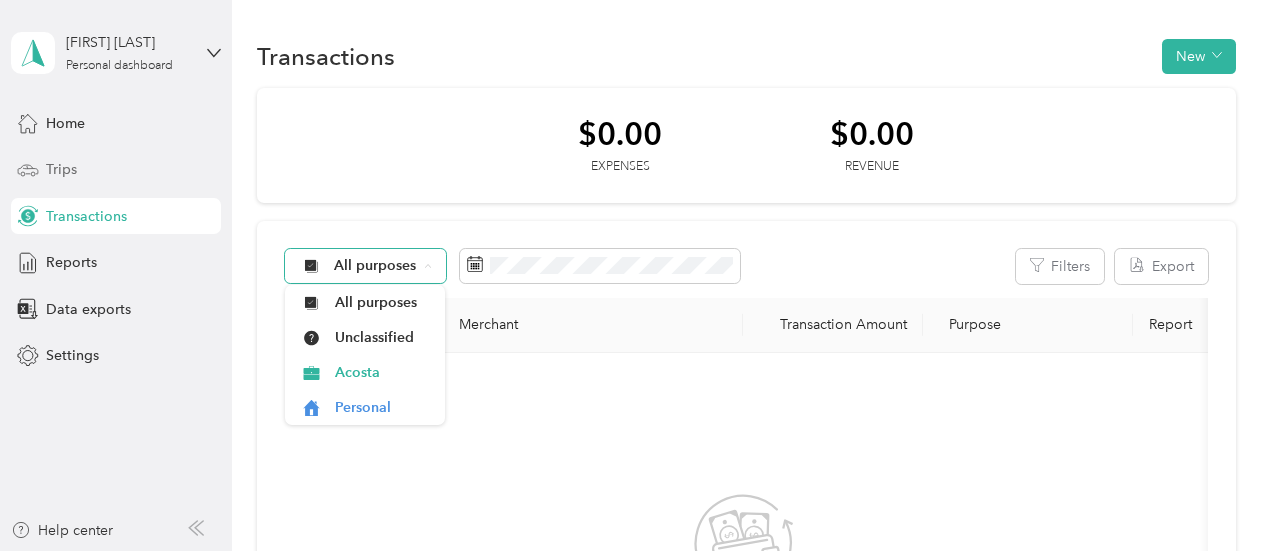 click on "All purposes" at bounding box center [358, 266] 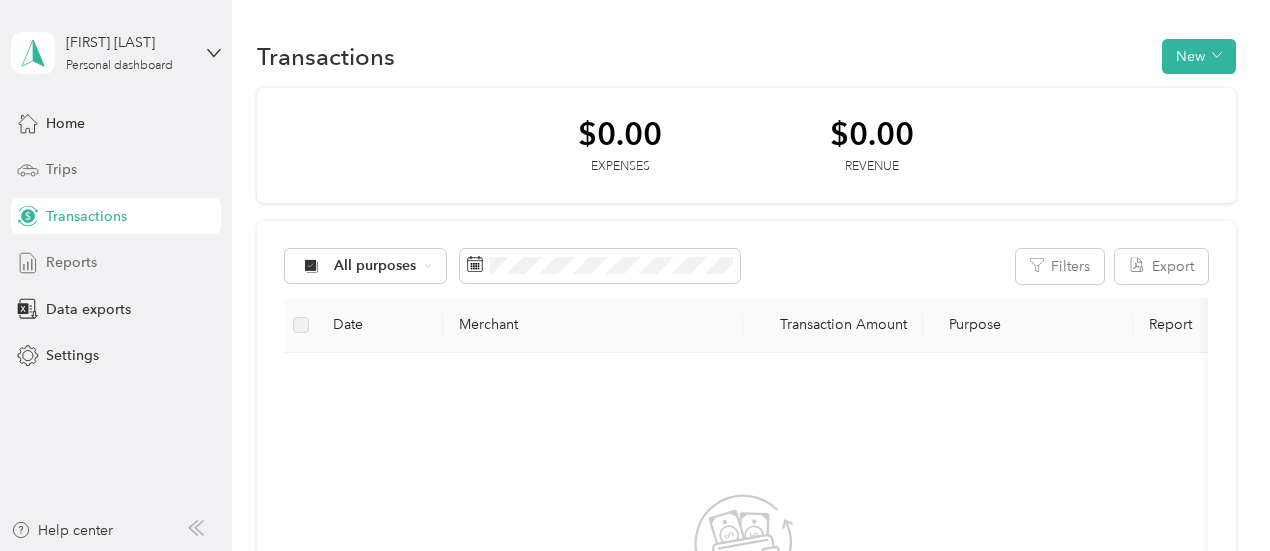 click on "Reports" at bounding box center [71, 262] 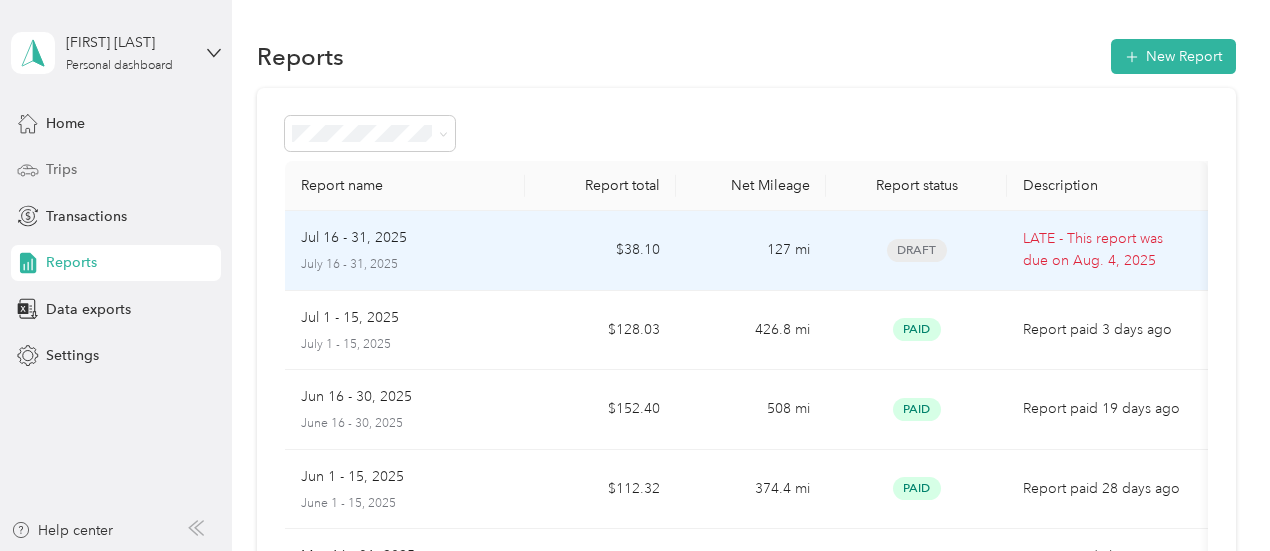 click on "LATE - This report was due on   Aug. 4, 2025" at bounding box center (1107, 250) 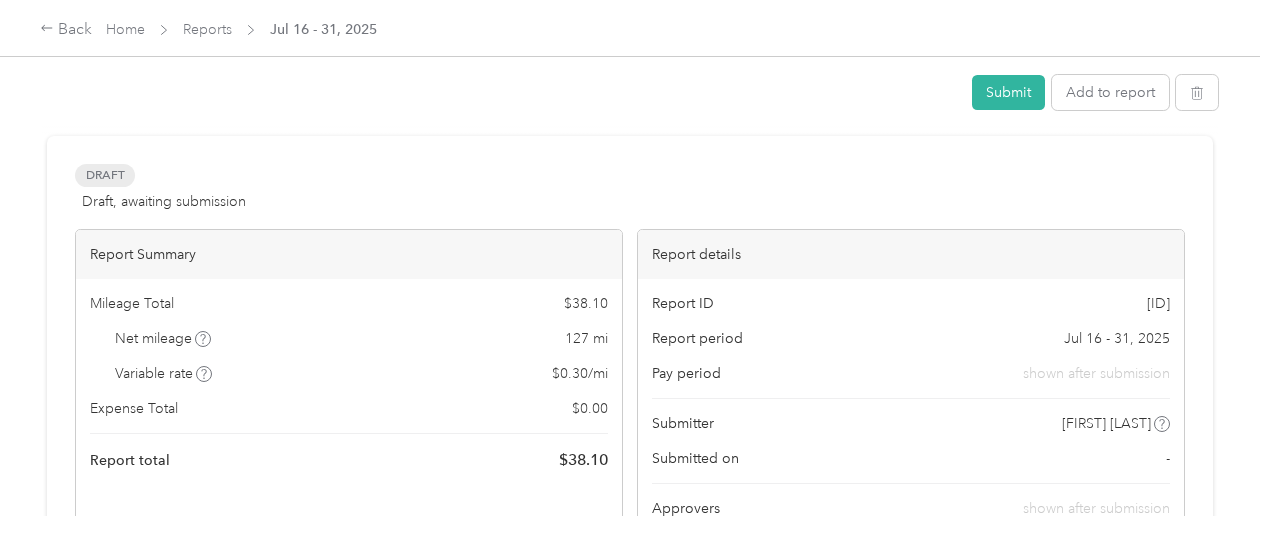 click at bounding box center (630, 2959) 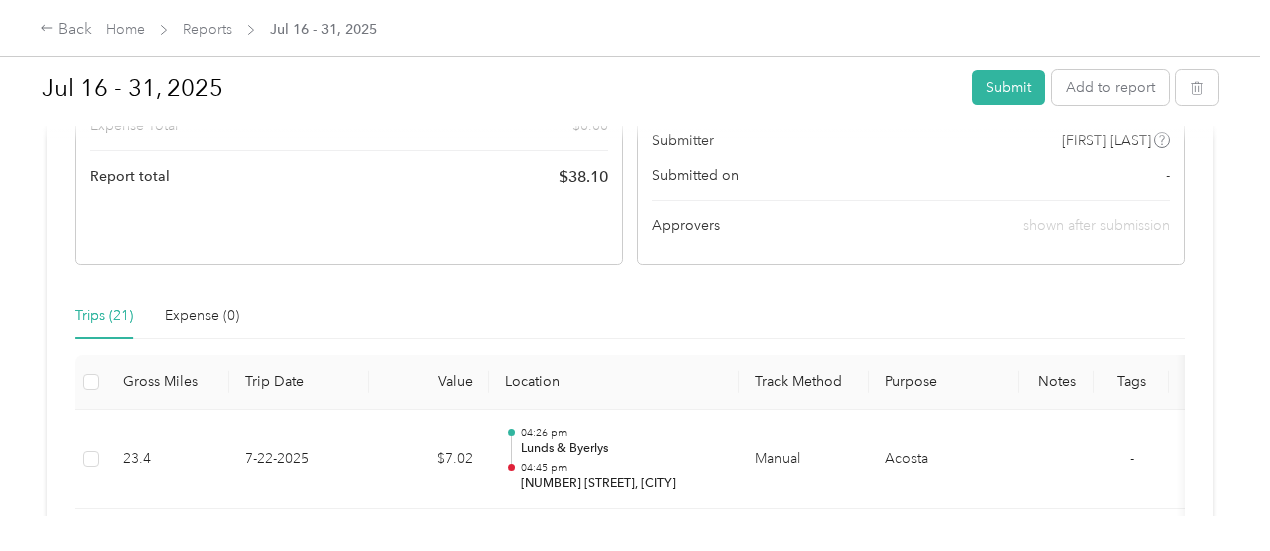 scroll, scrollTop: 0, scrollLeft: 0, axis: both 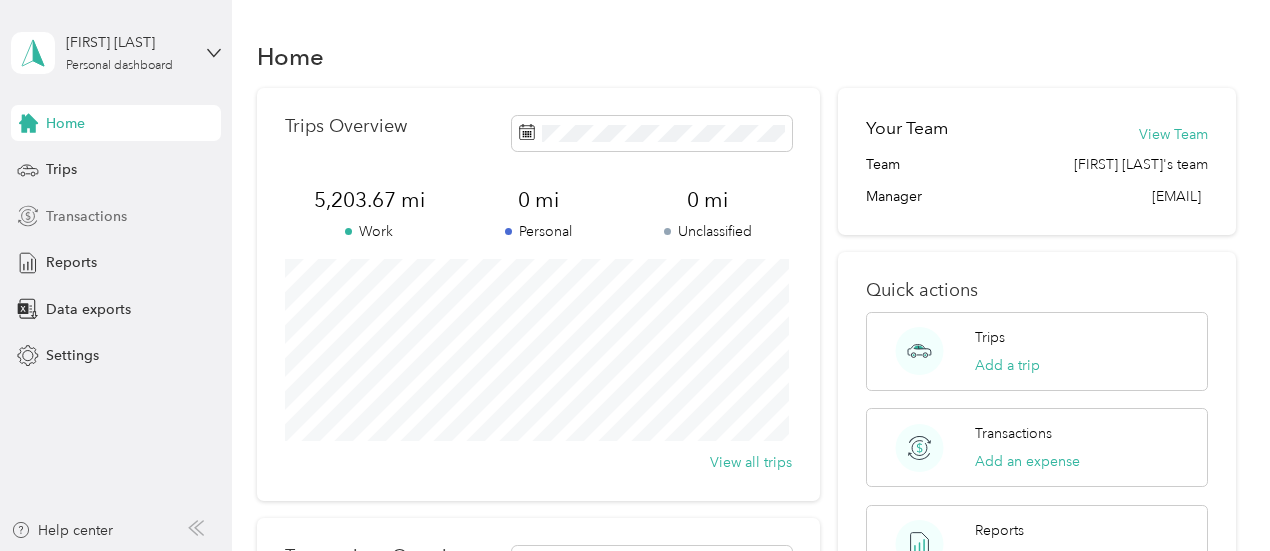 click on "Transactions" at bounding box center [86, 216] 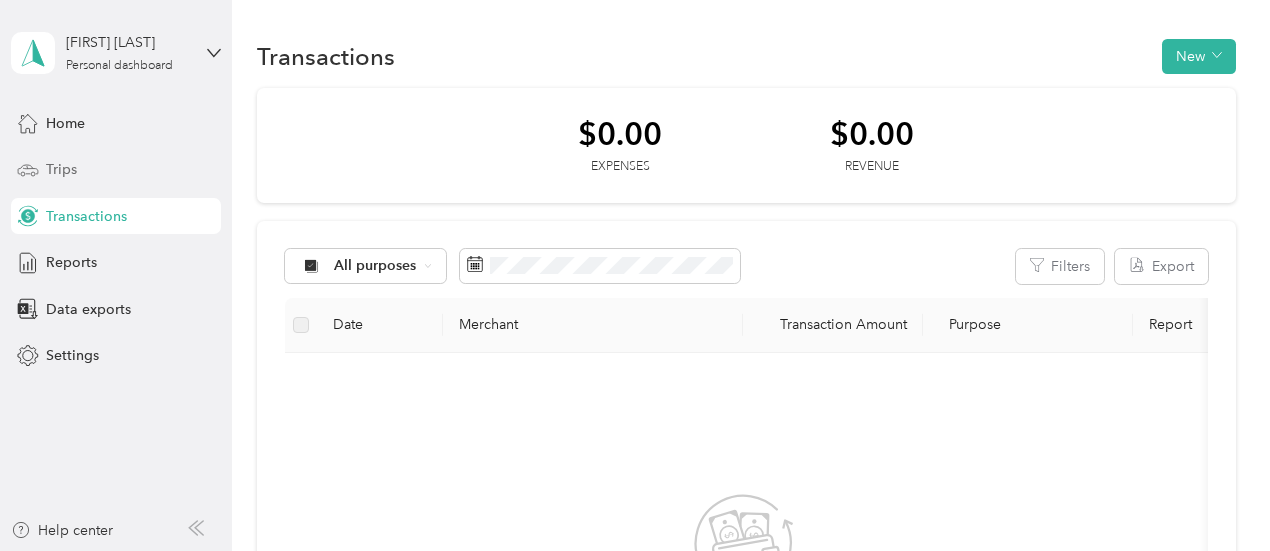 click 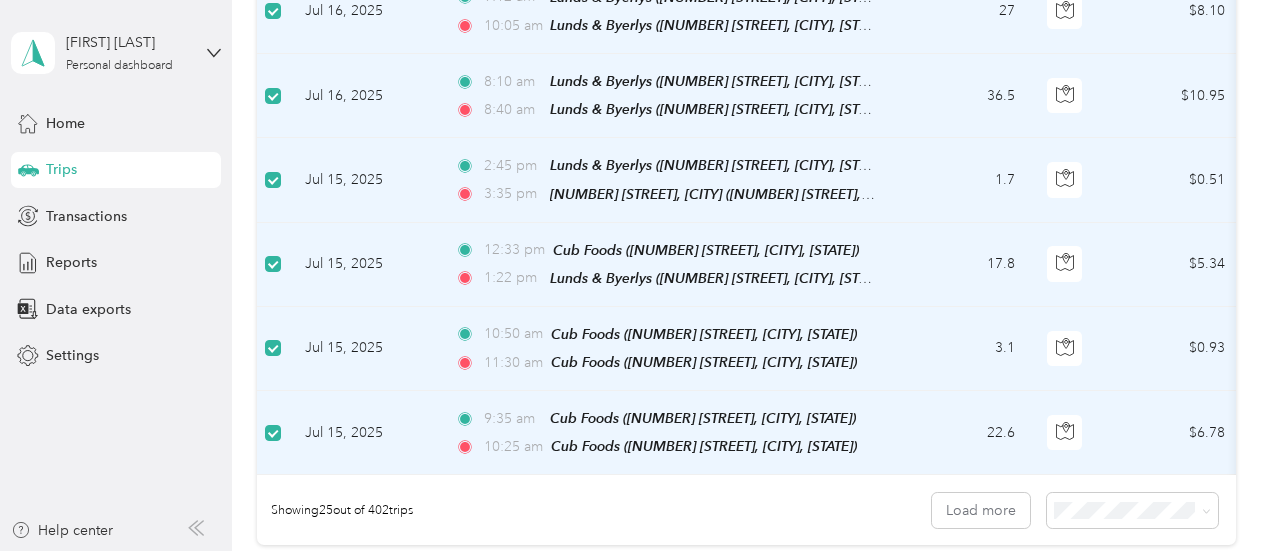 scroll, scrollTop: 2100, scrollLeft: 0, axis: vertical 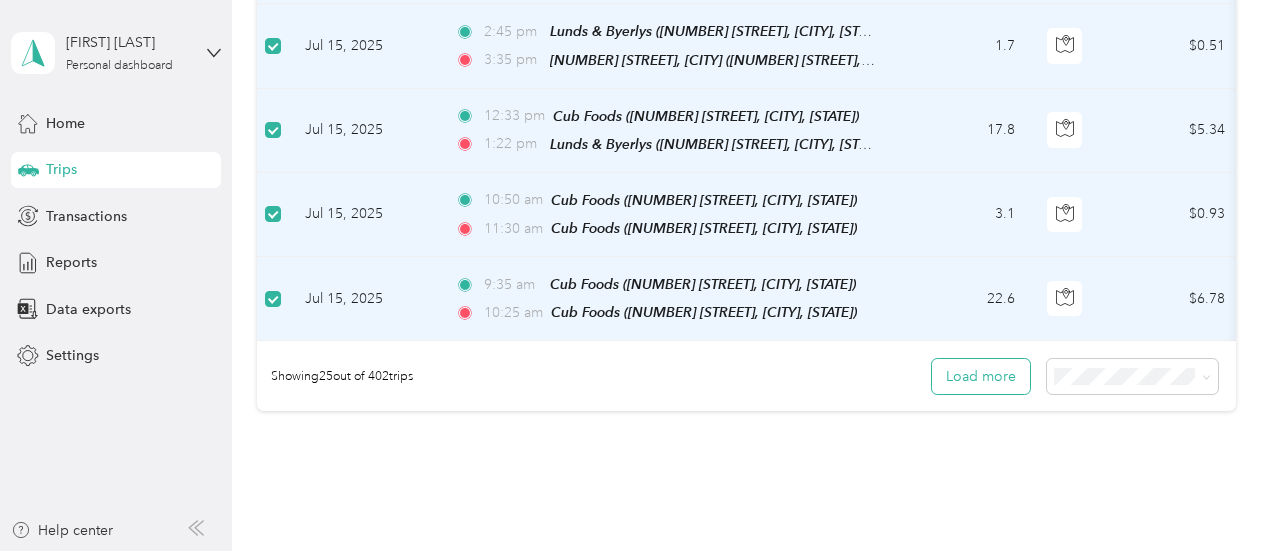 click on "Load more" at bounding box center (981, 376) 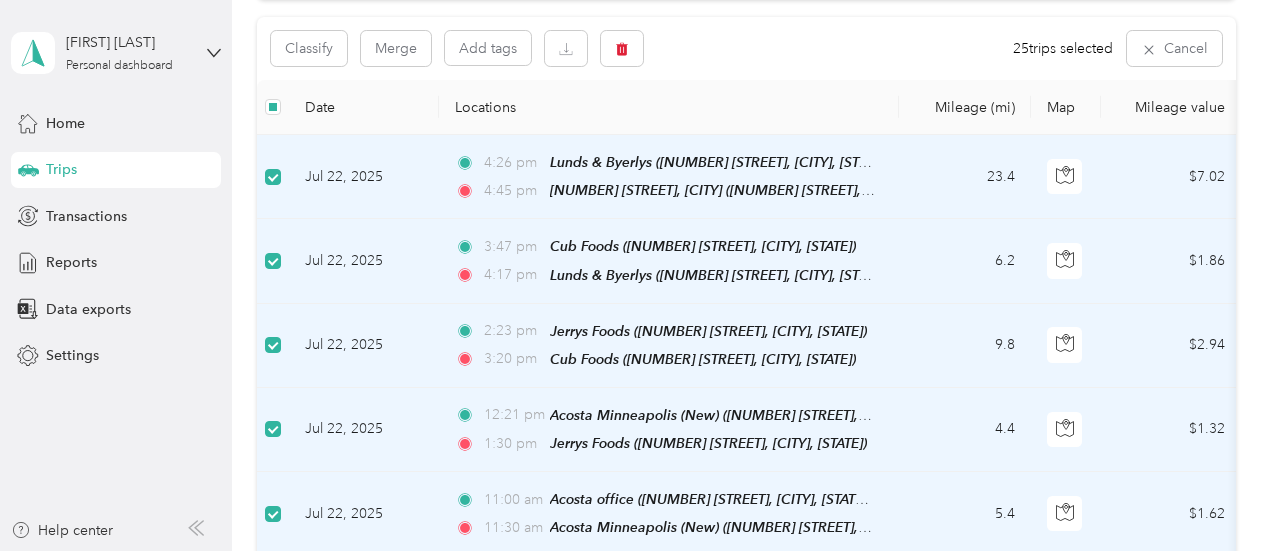 scroll, scrollTop: 0, scrollLeft: 0, axis: both 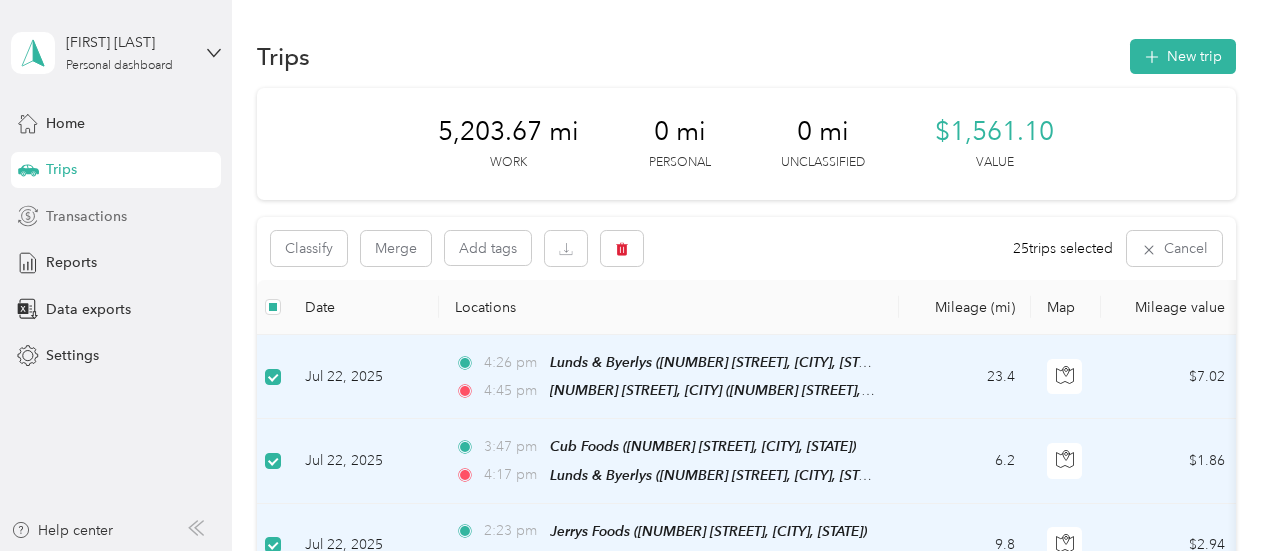 click on "Transactions" at bounding box center (86, 216) 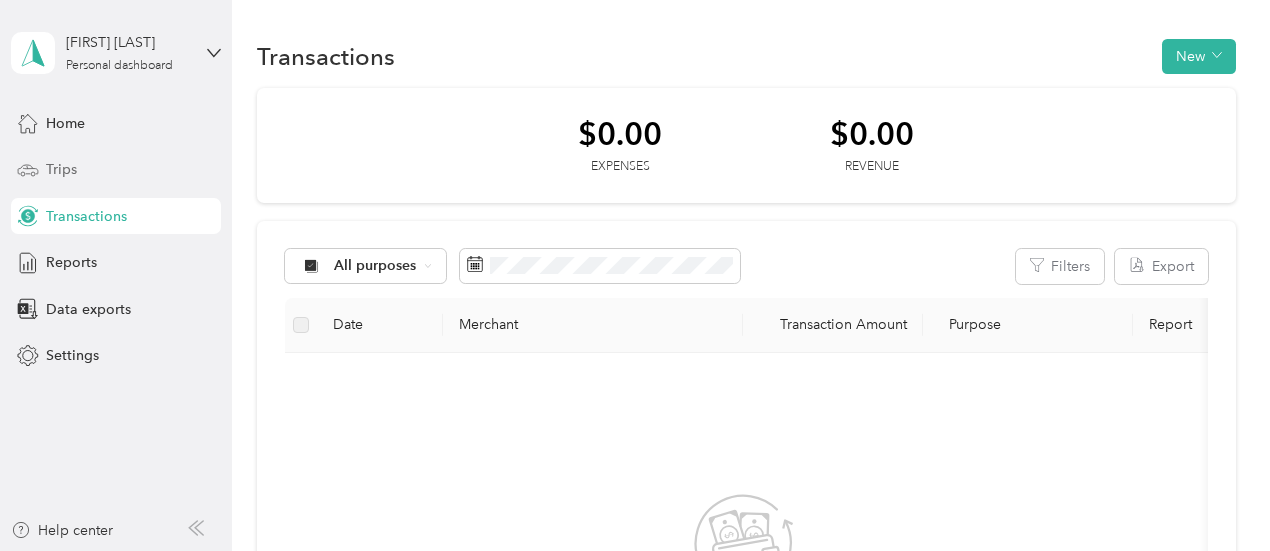 click 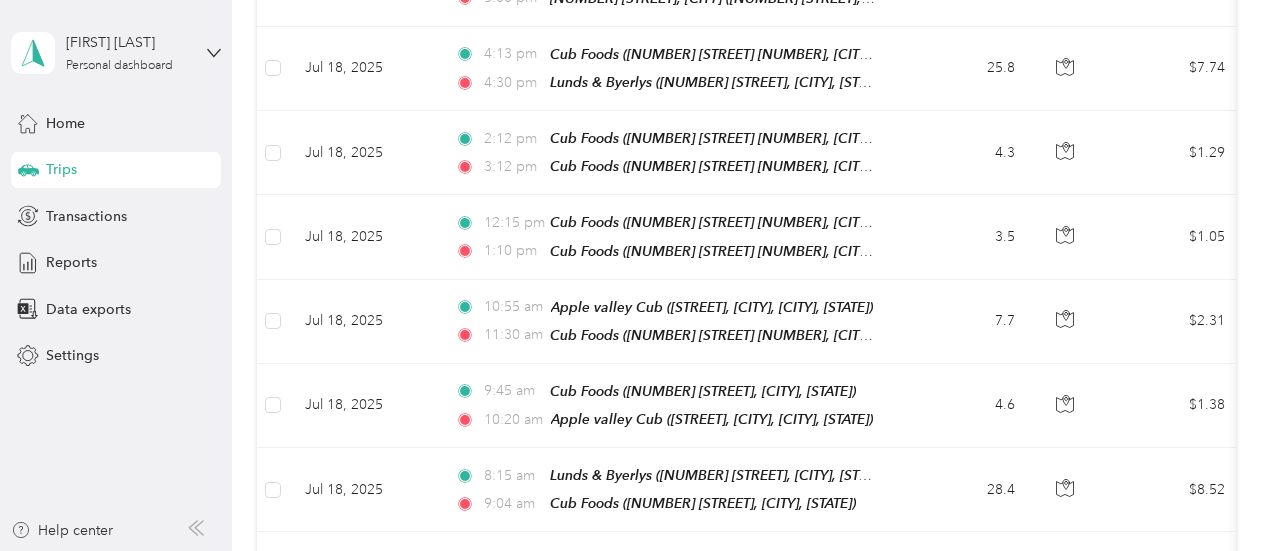scroll, scrollTop: 1200, scrollLeft: 0, axis: vertical 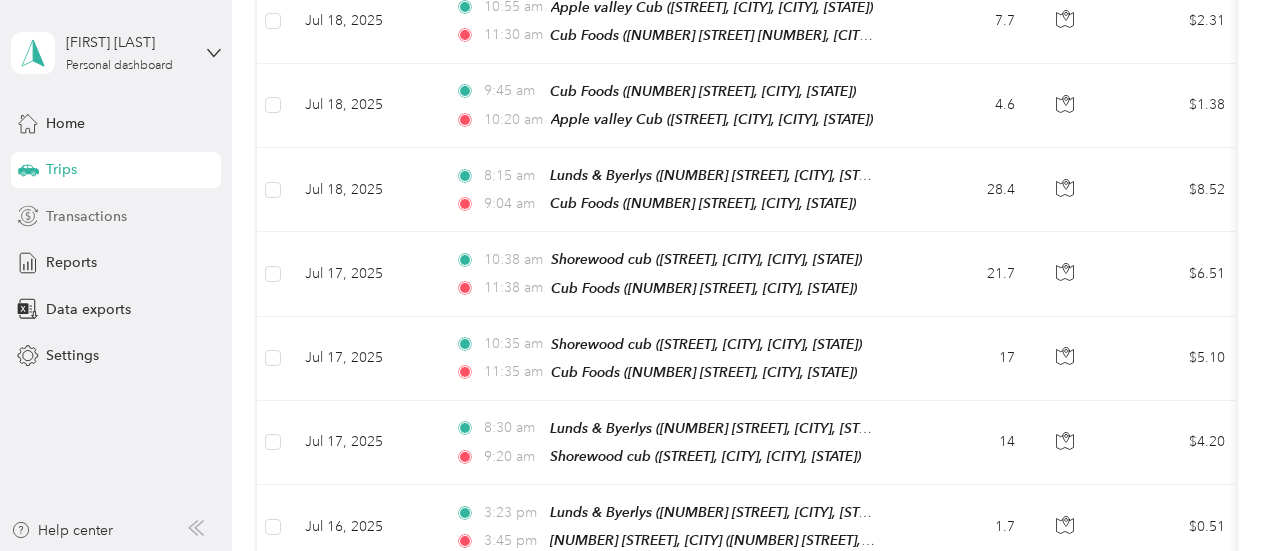 click on "Transactions" at bounding box center [86, 216] 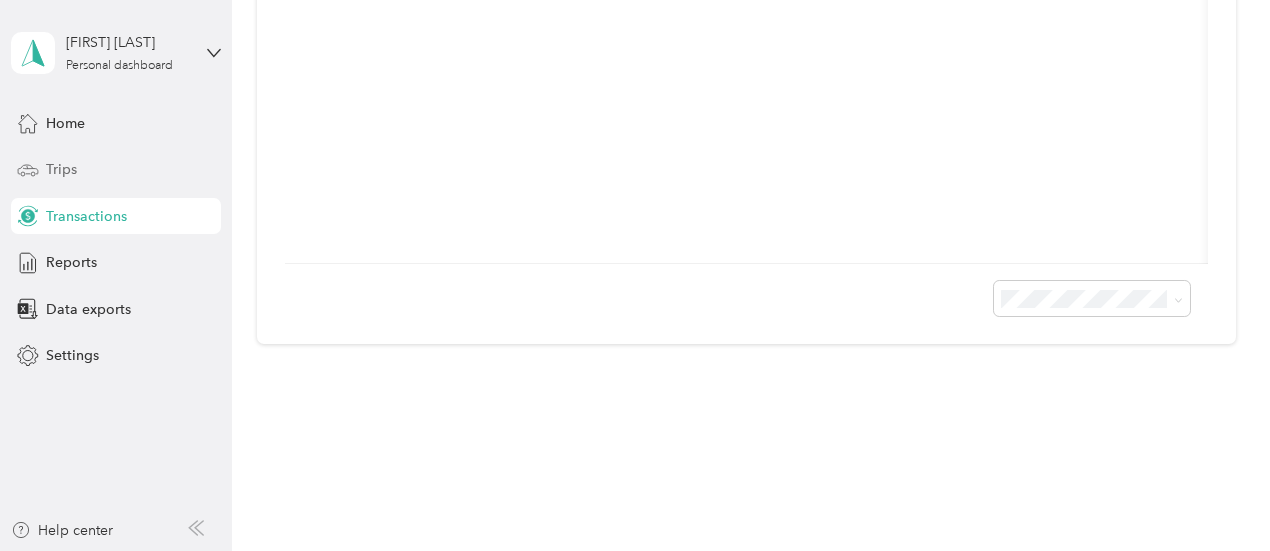 scroll, scrollTop: 612, scrollLeft: 0, axis: vertical 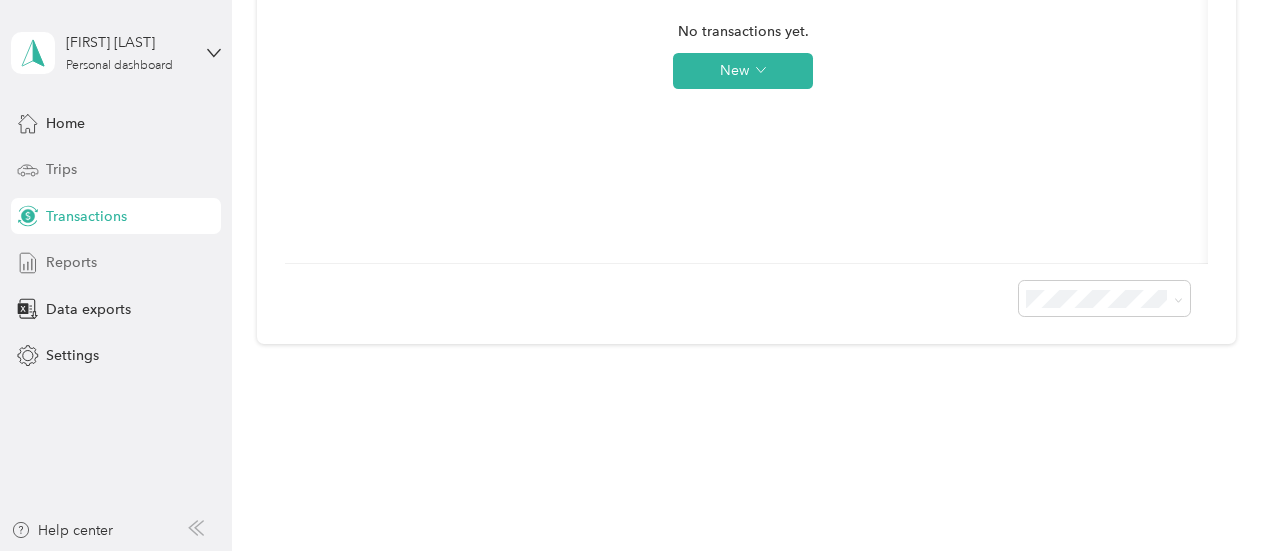 click on "Reports" at bounding box center [71, 262] 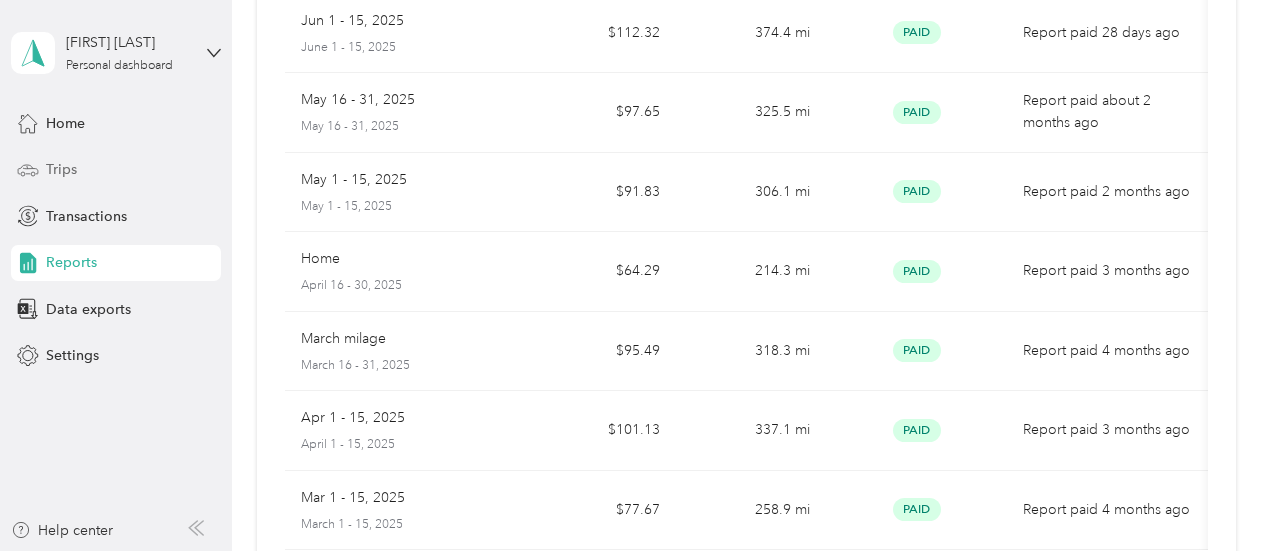 scroll, scrollTop: 56, scrollLeft: 0, axis: vertical 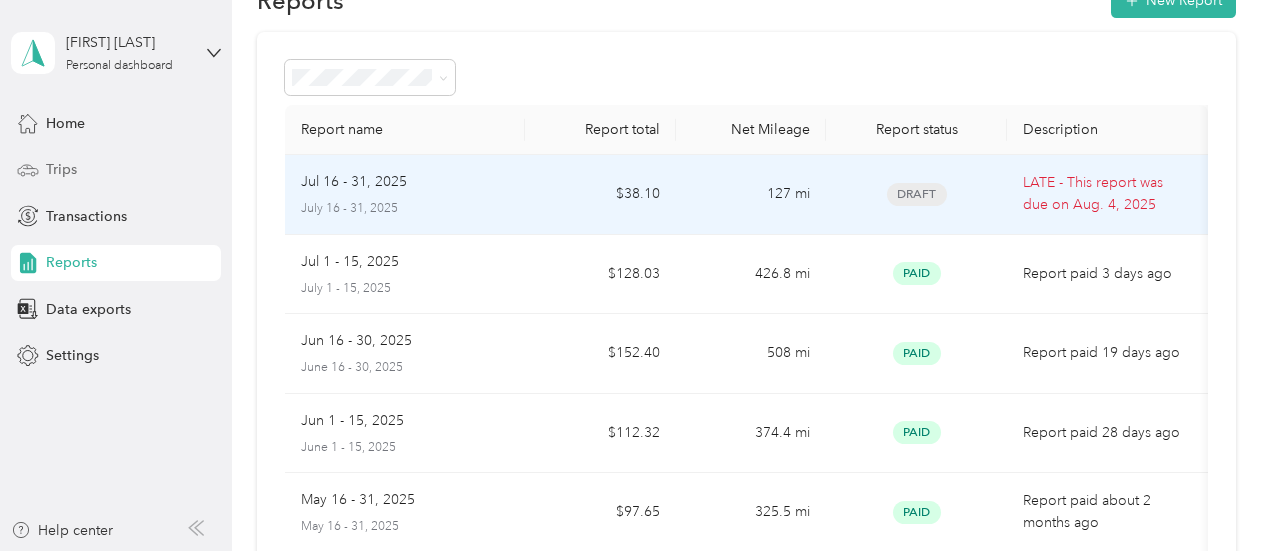 click on "LATE - This report was due on   Aug. 4, 2025" at bounding box center (1107, 194) 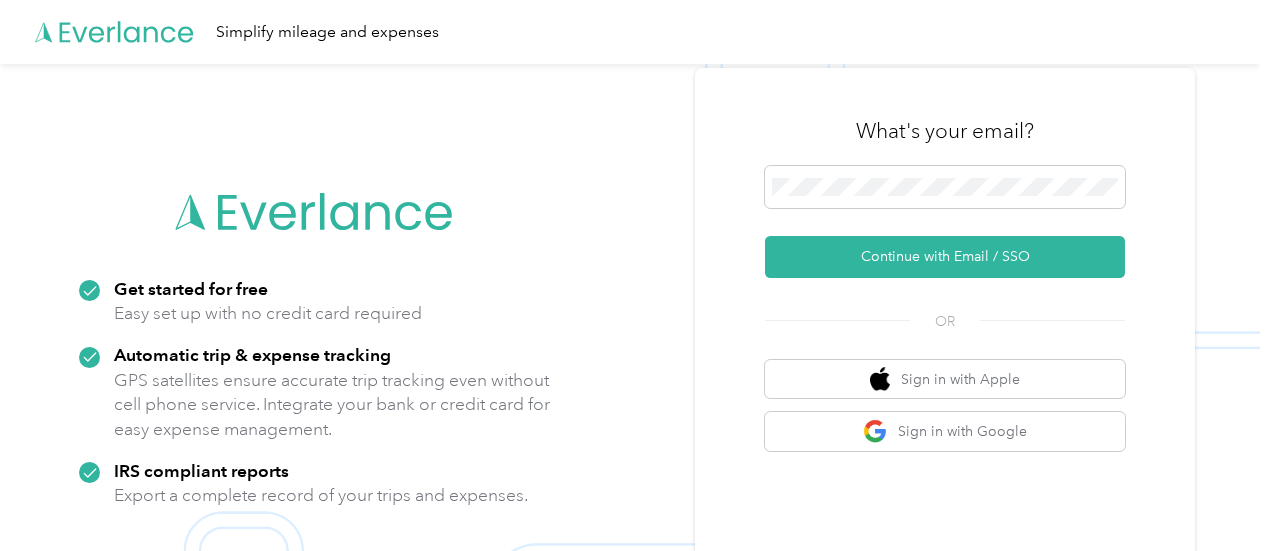 scroll, scrollTop: 0, scrollLeft: 0, axis: both 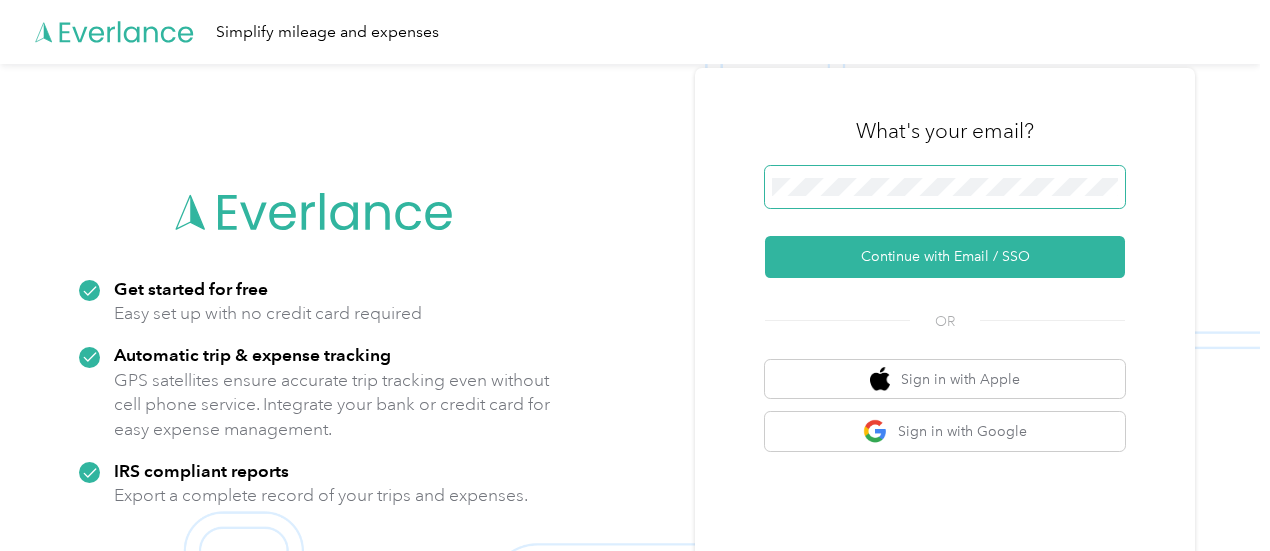 click at bounding box center (945, 187) 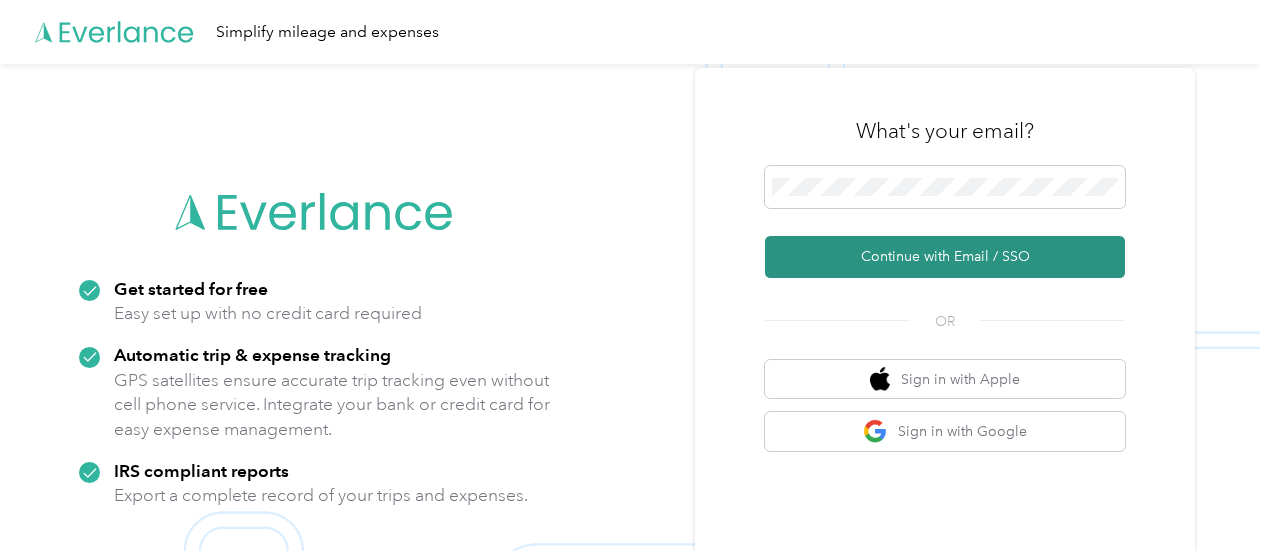 click on "Continue with Email / SSO" at bounding box center [945, 257] 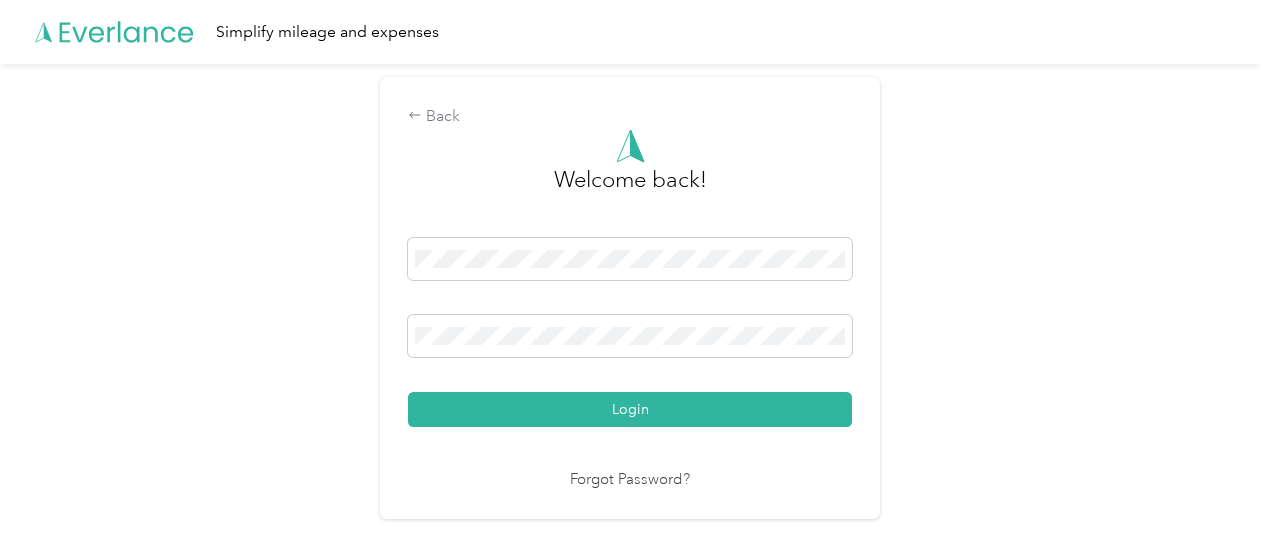 click on "Login" at bounding box center (630, 409) 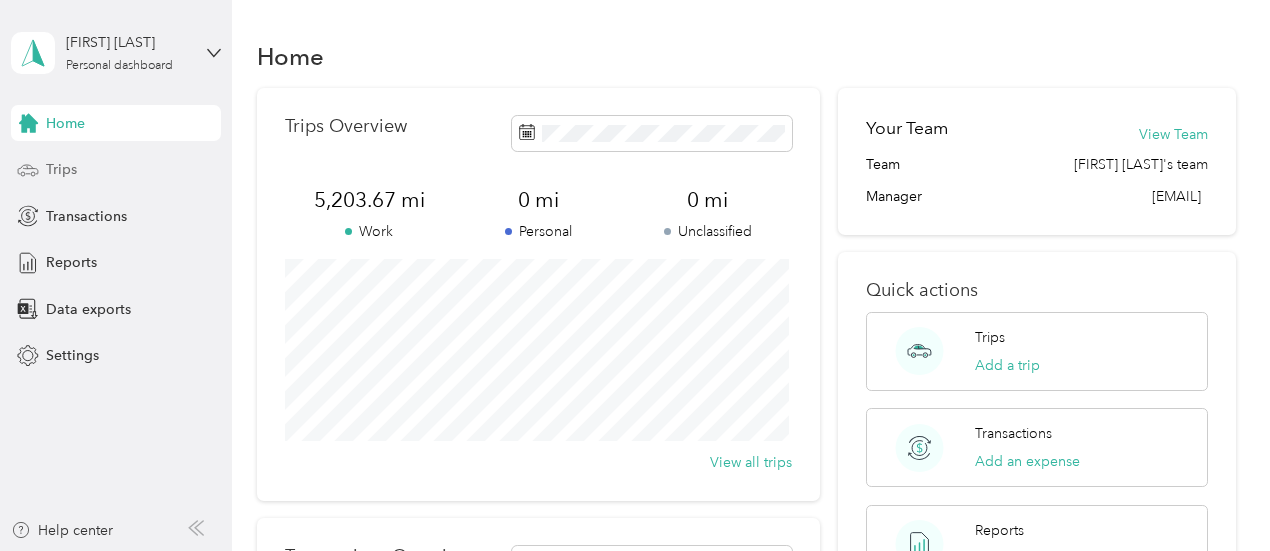 click on "Trips" at bounding box center (61, 169) 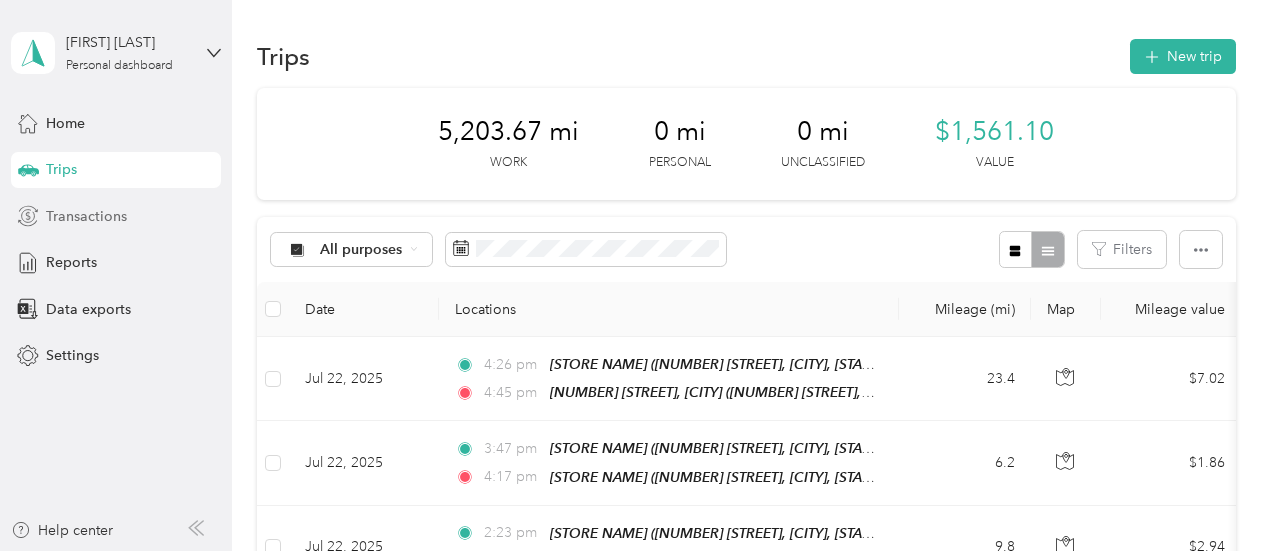 click on "Transactions" at bounding box center (86, 216) 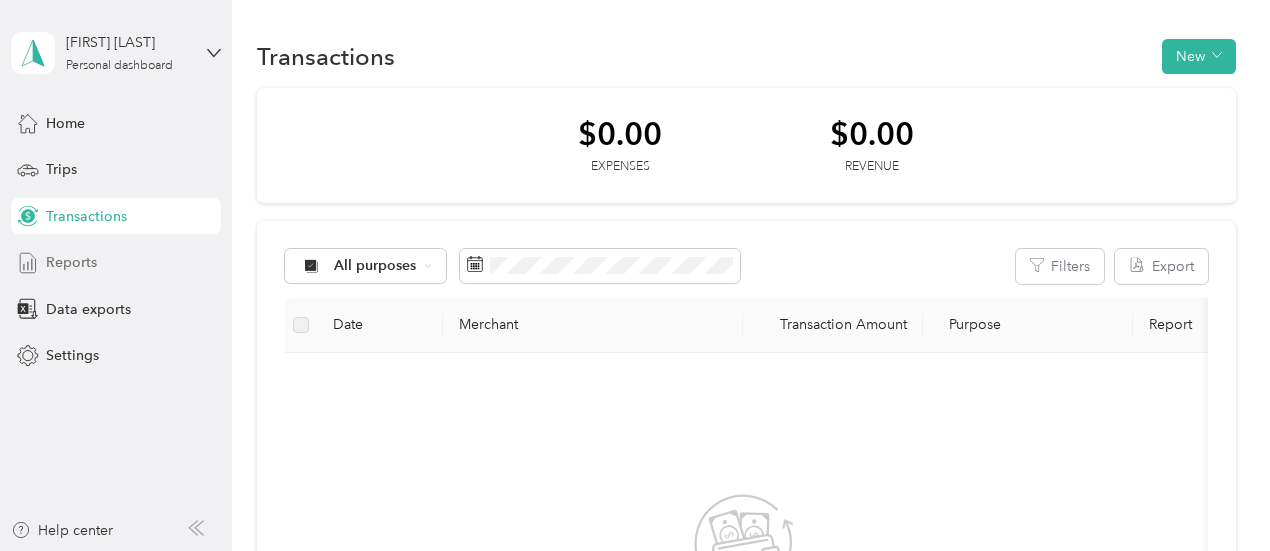 click on "Reports" at bounding box center [71, 262] 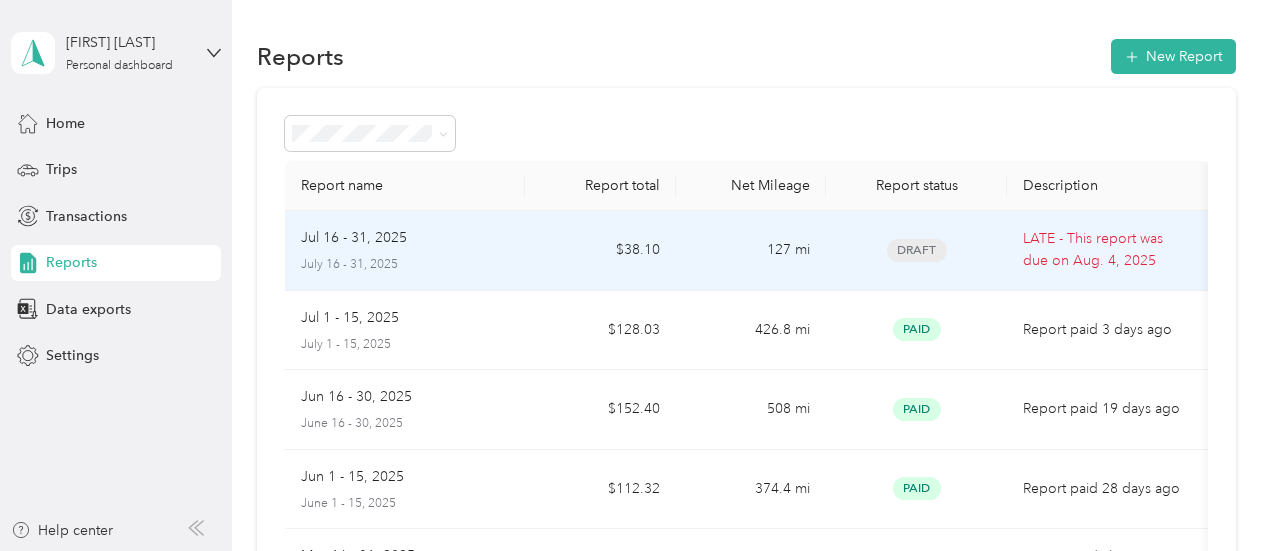 click on "LATE - This report was due on   [DATE]" at bounding box center (1107, 250) 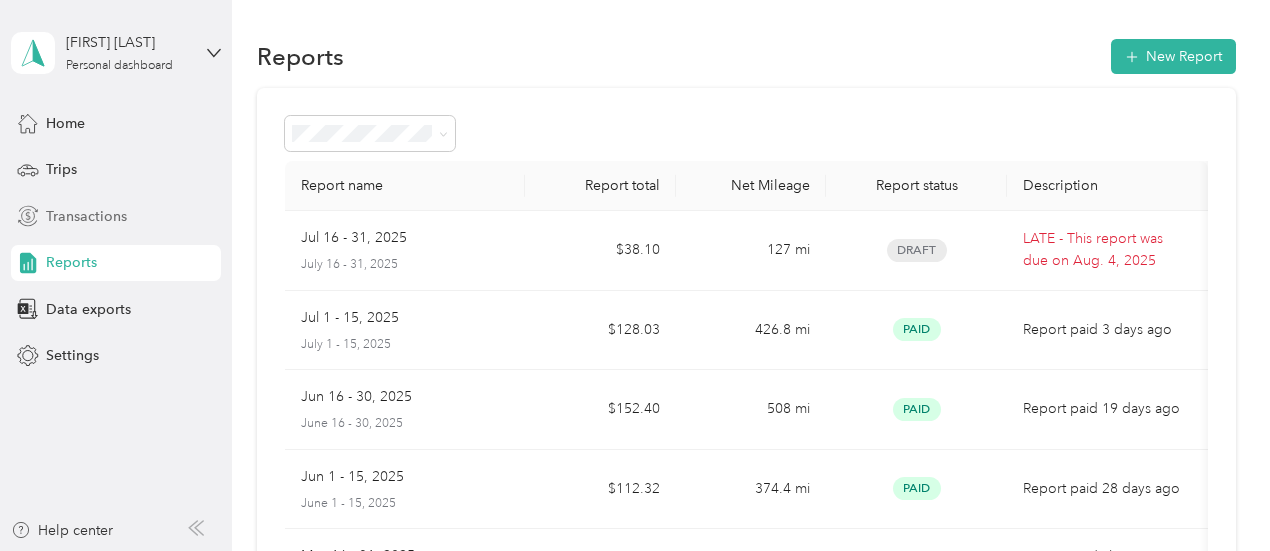 click on "Transactions" at bounding box center [86, 216] 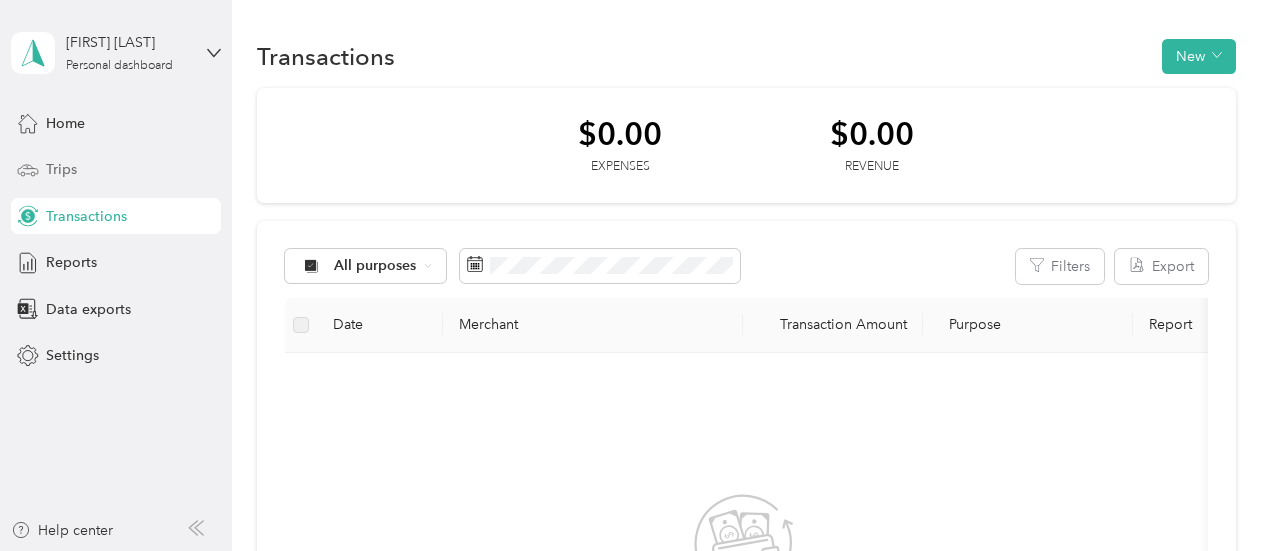 click on "Trips" at bounding box center (61, 169) 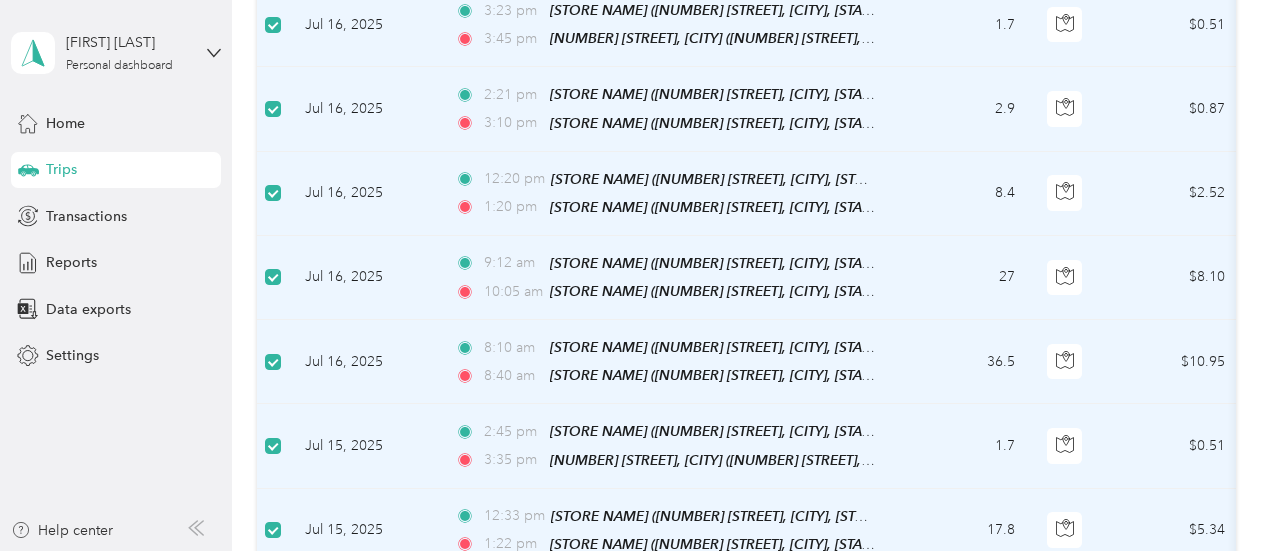scroll, scrollTop: 1800, scrollLeft: 0, axis: vertical 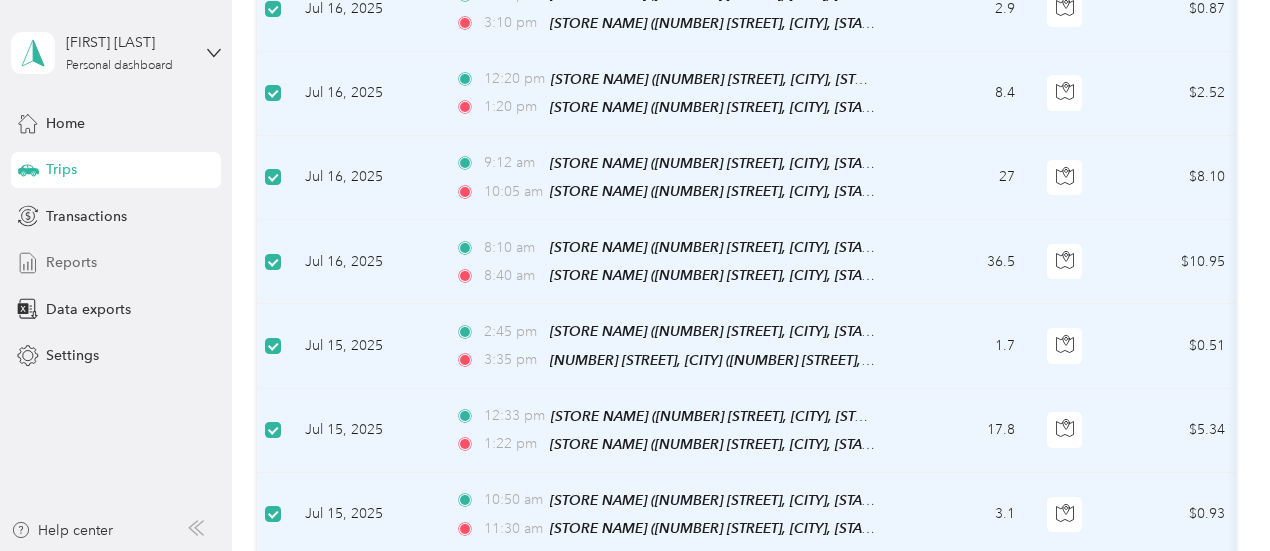 click on "Reports" at bounding box center [71, 262] 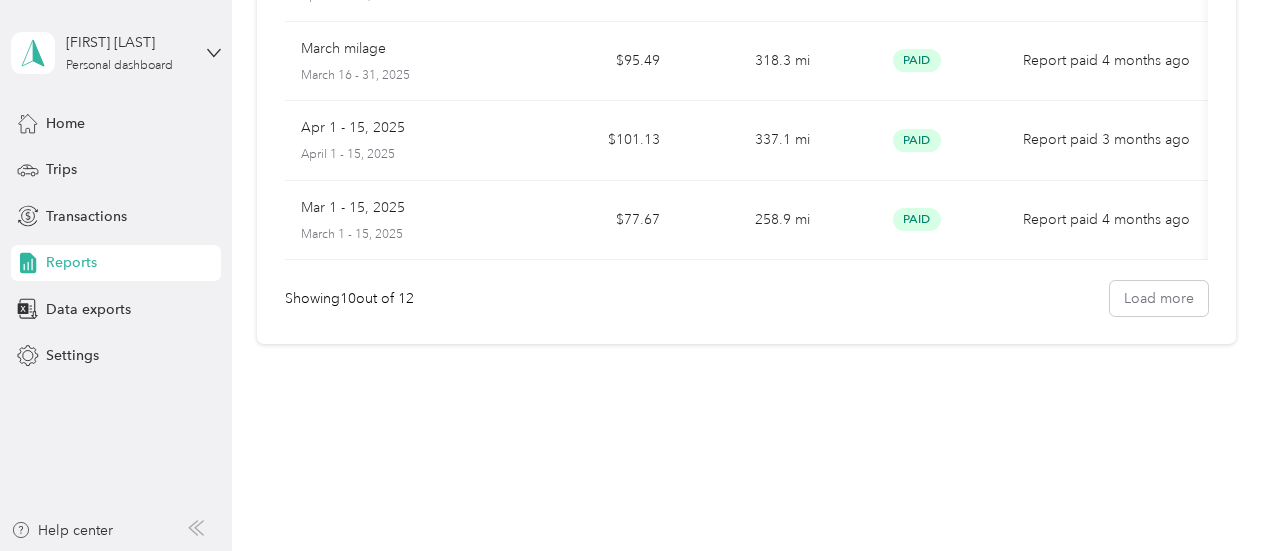 scroll, scrollTop: 756, scrollLeft: 0, axis: vertical 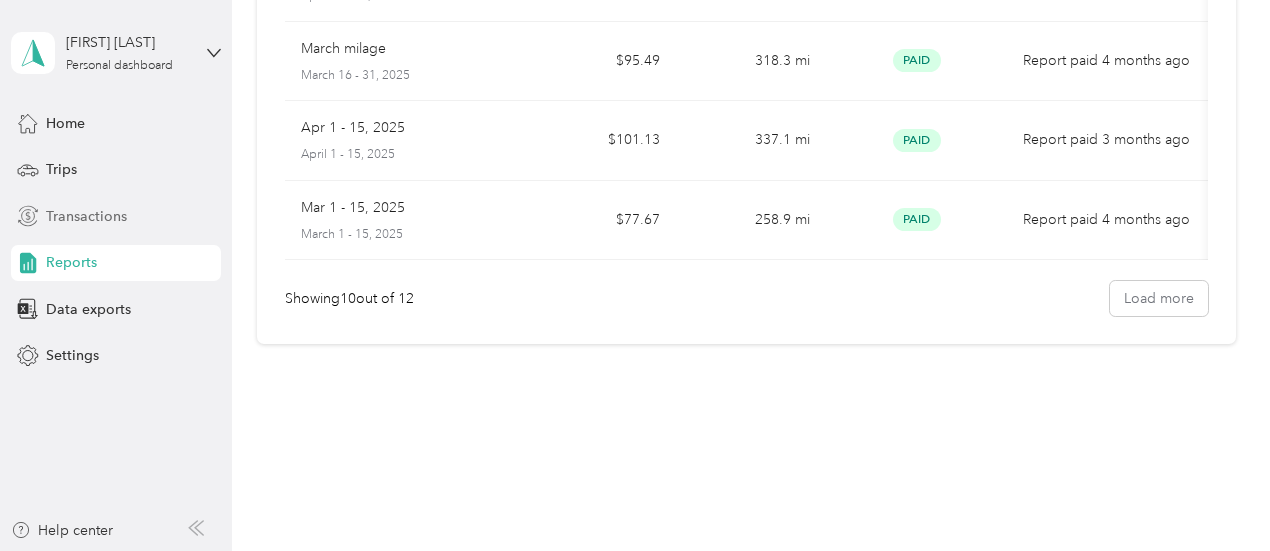 click on "Transactions" at bounding box center [86, 216] 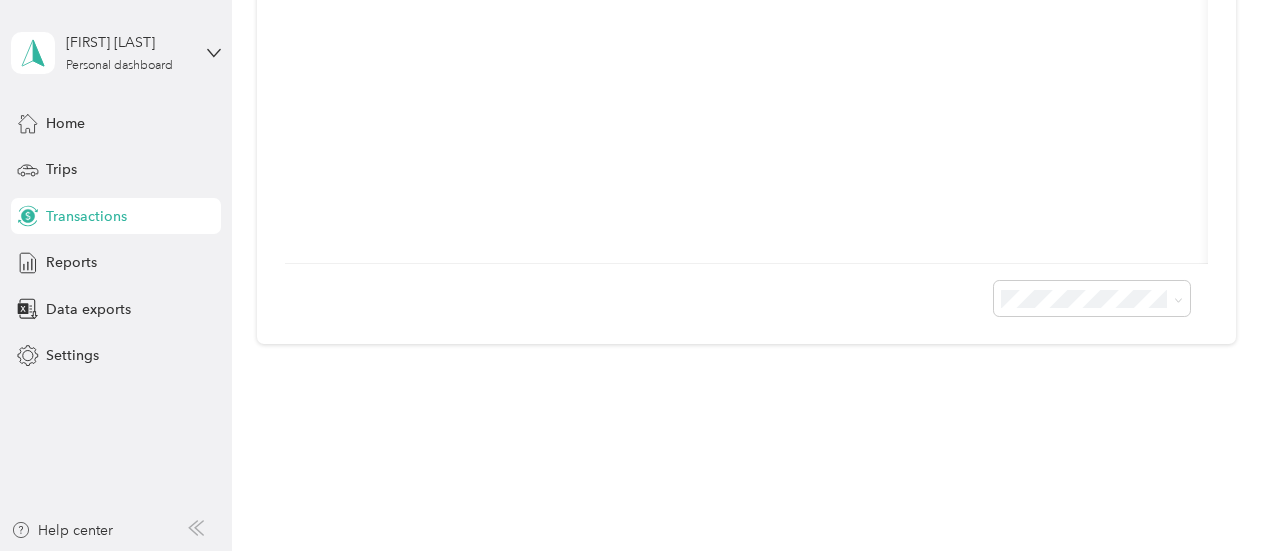 scroll, scrollTop: 612, scrollLeft: 0, axis: vertical 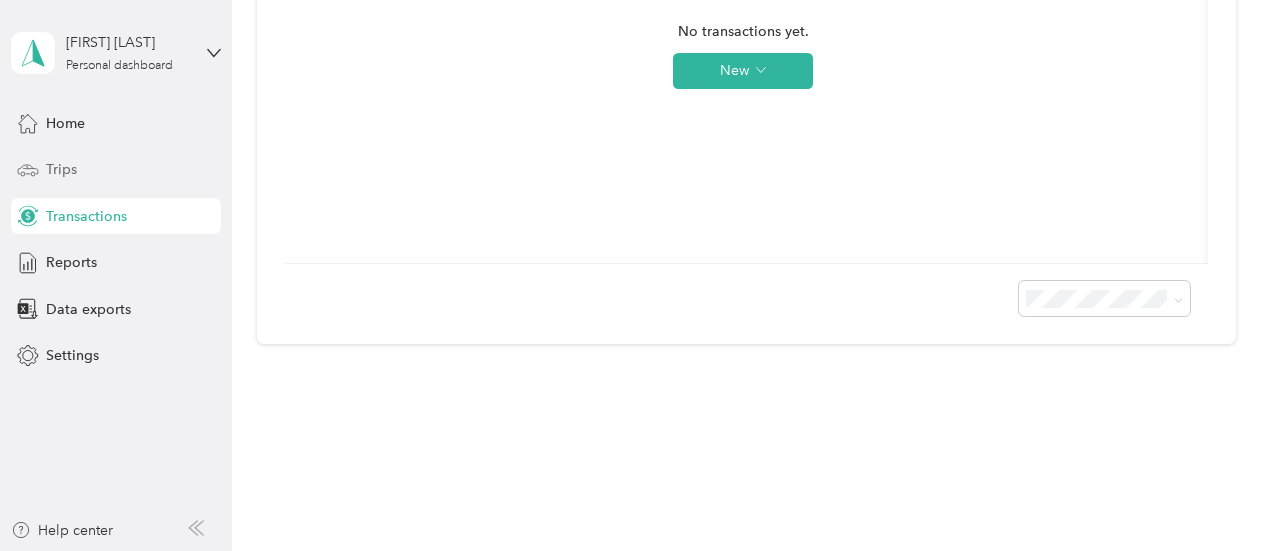 click on "Trips" at bounding box center [61, 169] 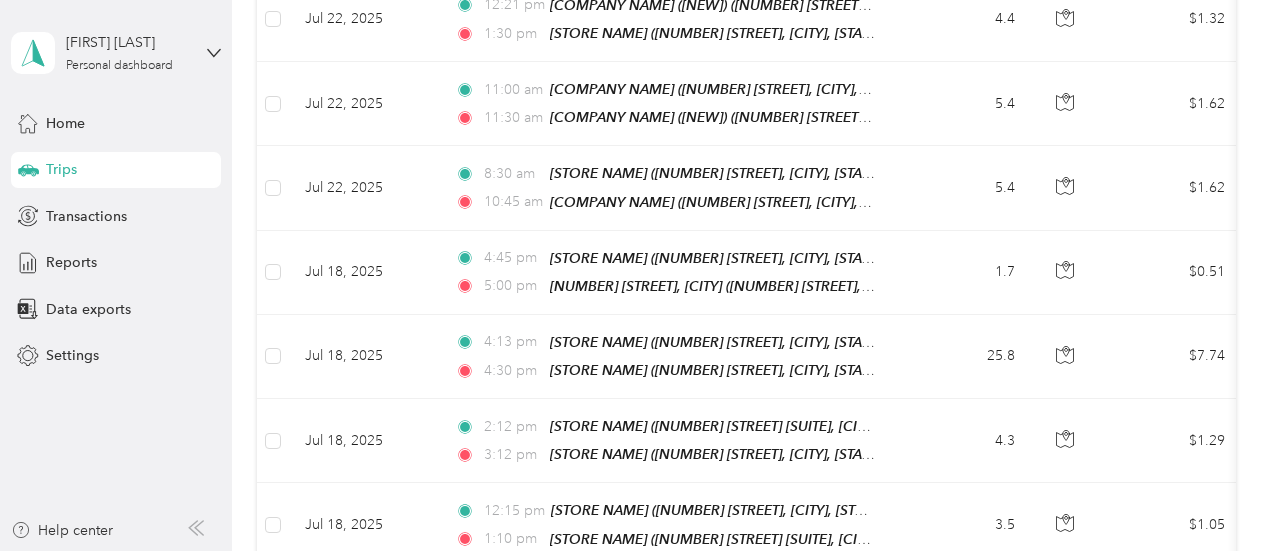 scroll, scrollTop: 1800, scrollLeft: 0, axis: vertical 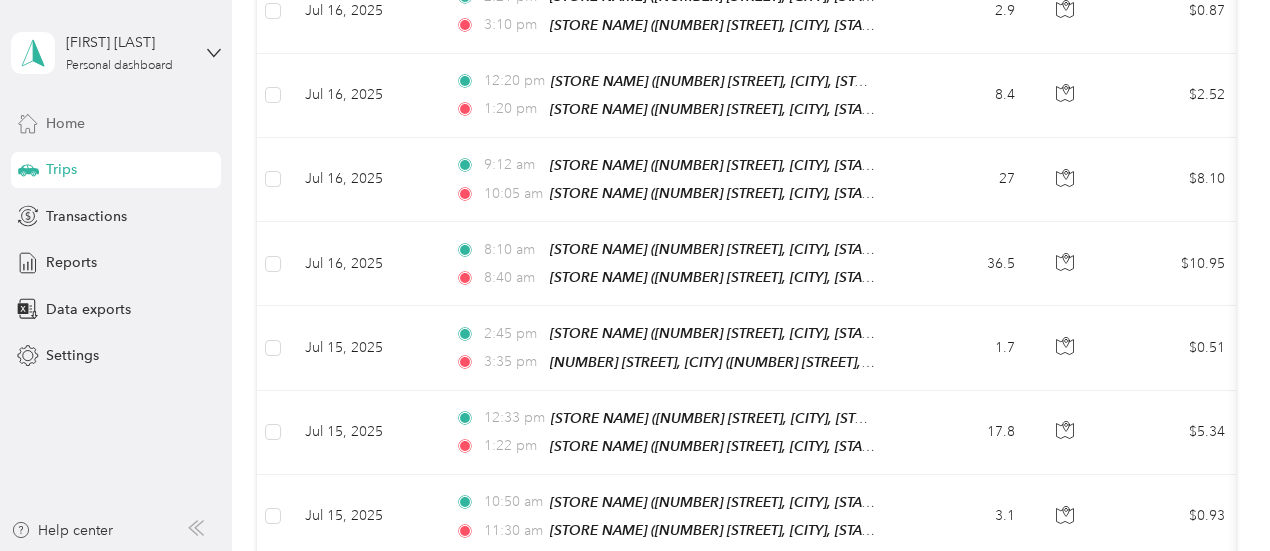 click on "Home" at bounding box center (65, 123) 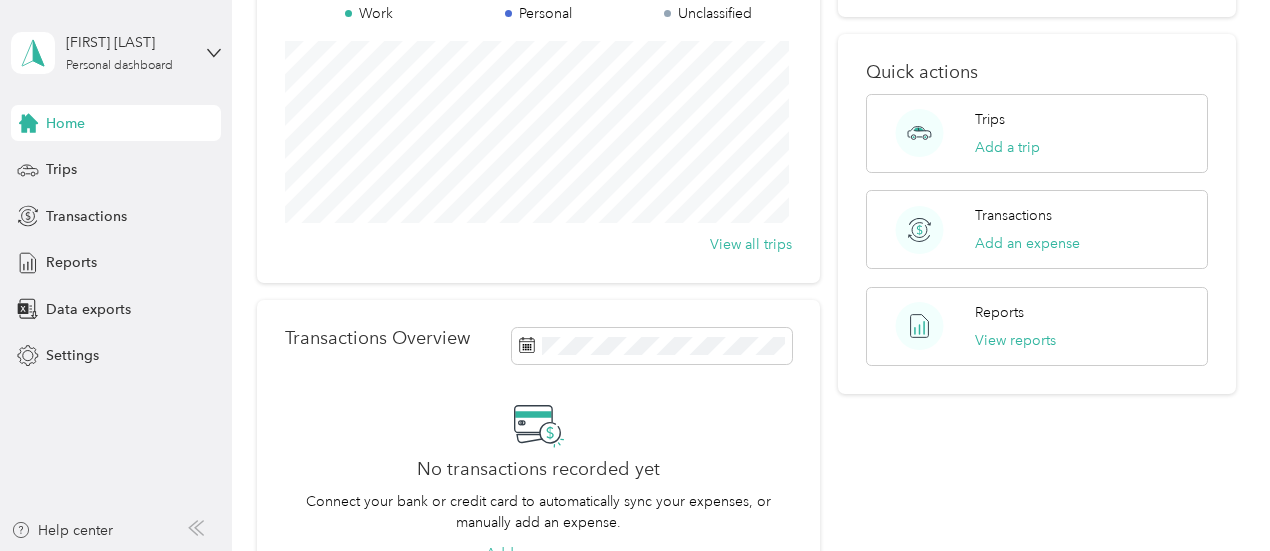 scroll, scrollTop: 166, scrollLeft: 0, axis: vertical 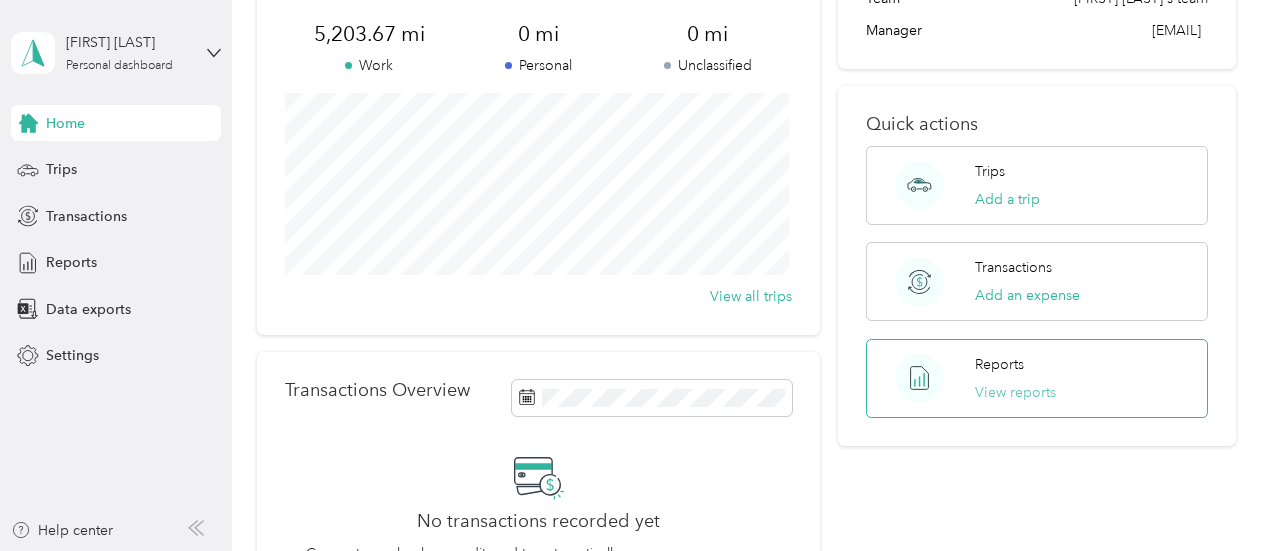 click on "View reports" at bounding box center (1015, 392) 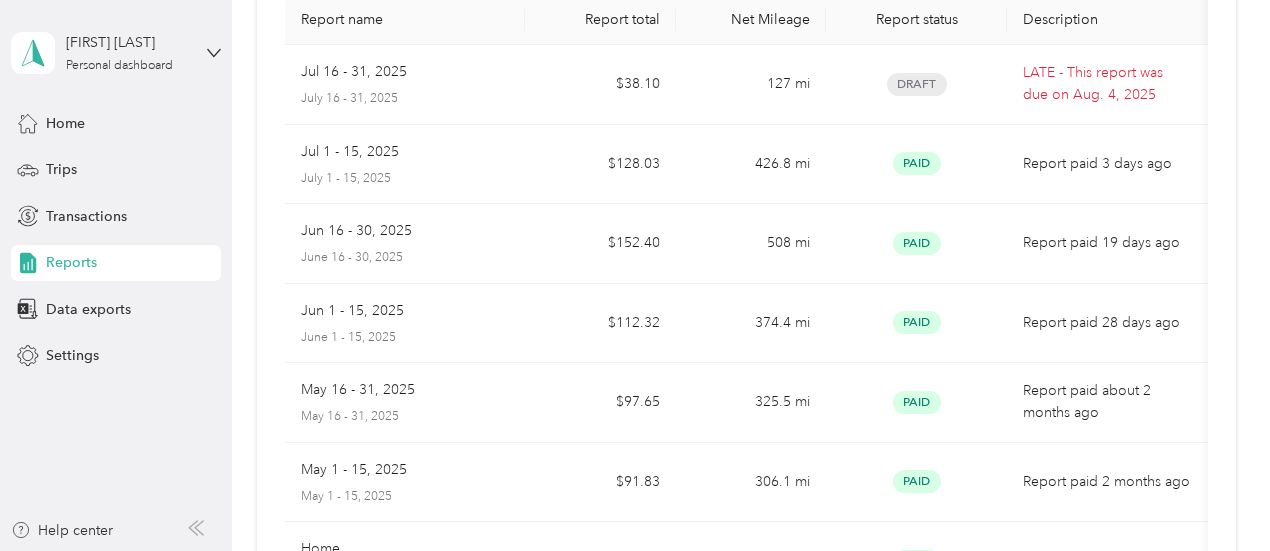 scroll, scrollTop: 0, scrollLeft: 0, axis: both 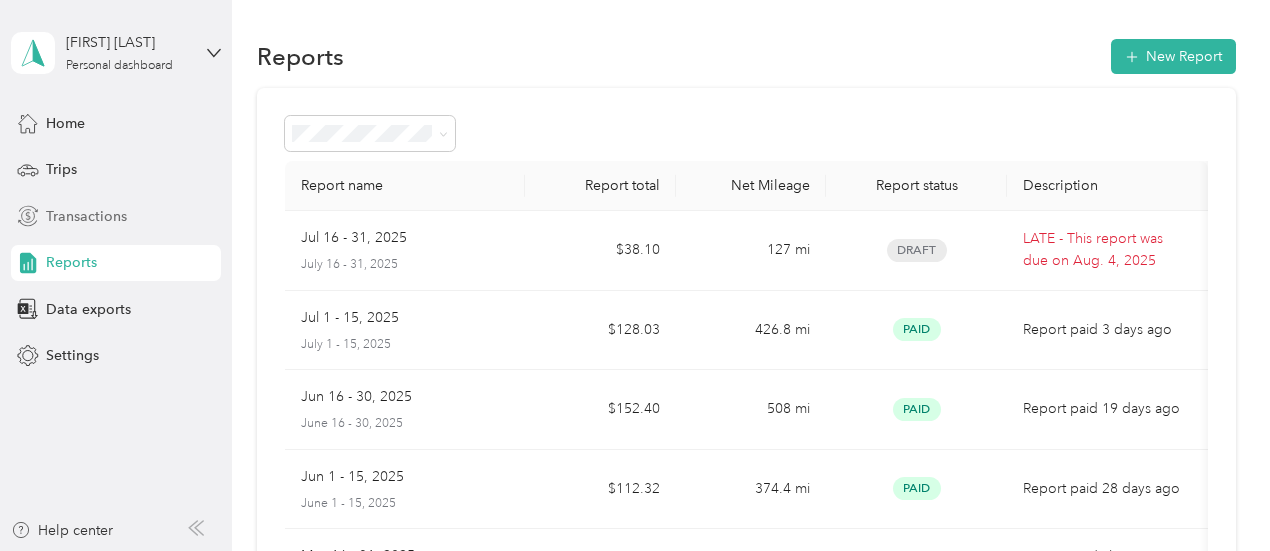 click on "Transactions" at bounding box center [86, 216] 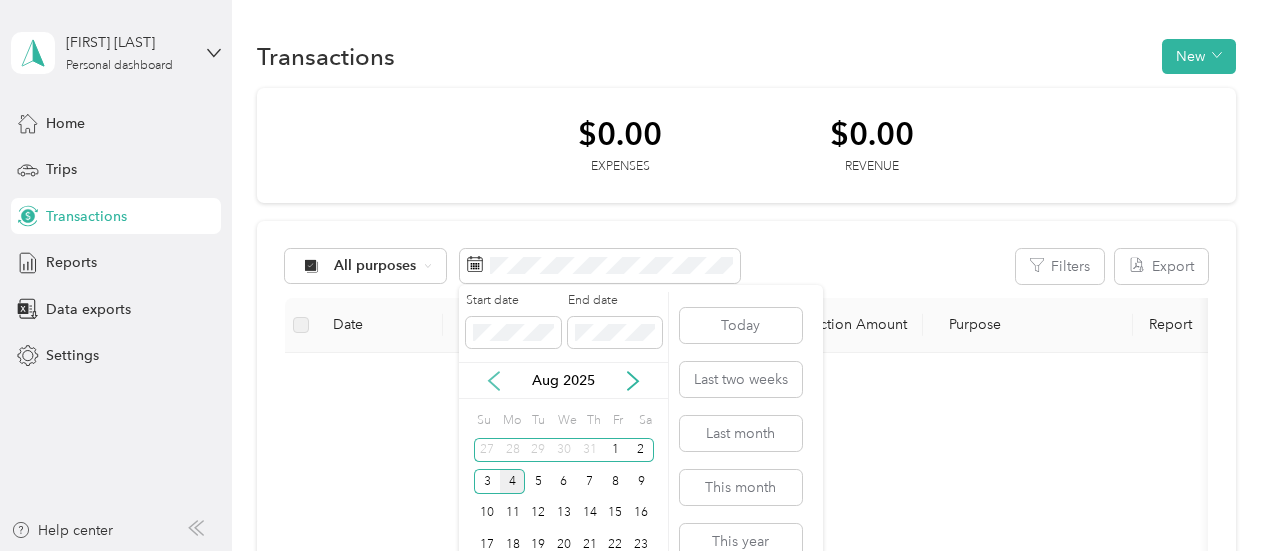 click 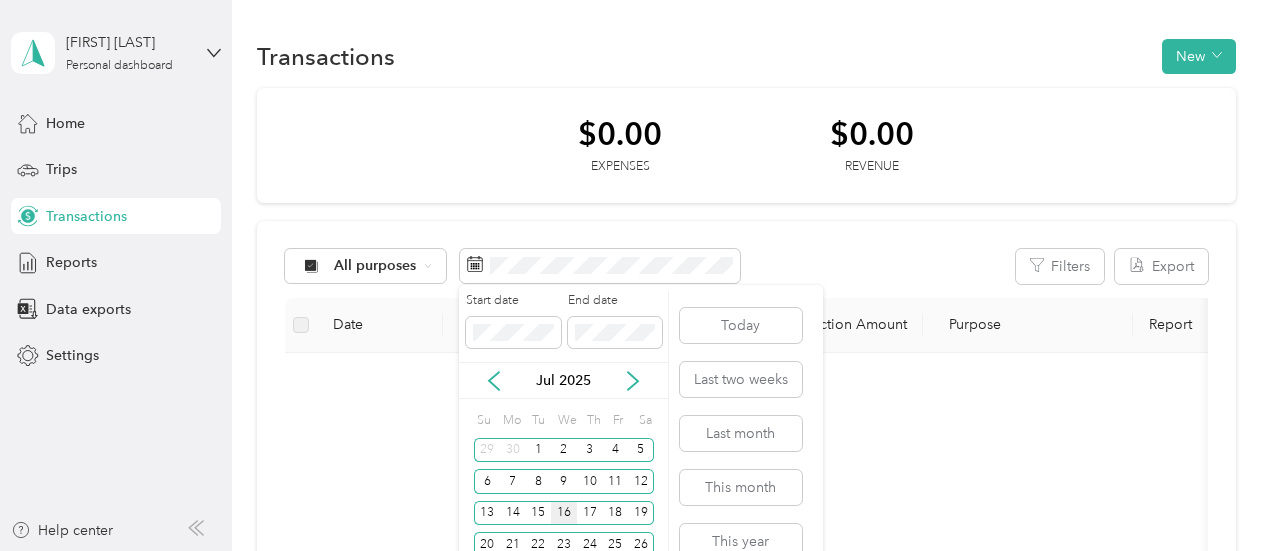 click on "16" at bounding box center [564, 513] 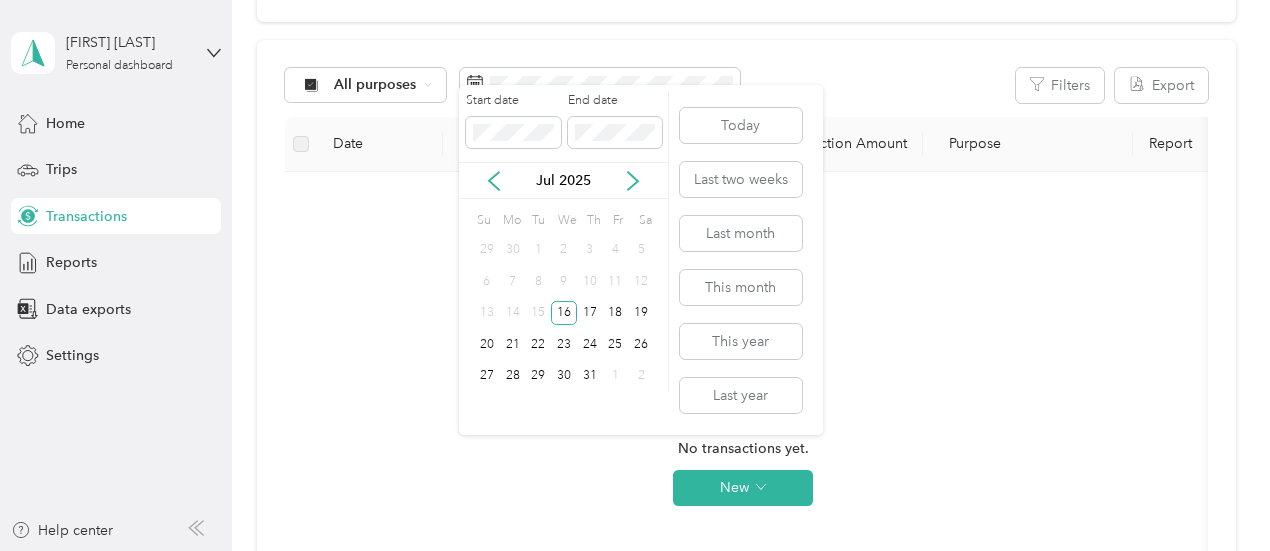 scroll, scrollTop: 200, scrollLeft: 0, axis: vertical 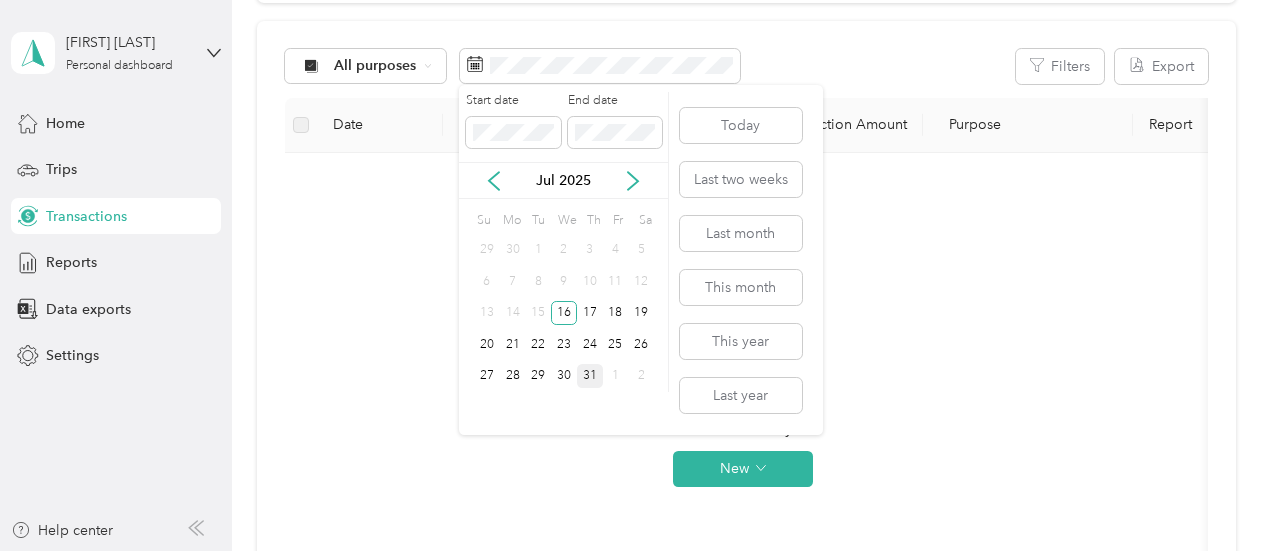 click on "31" at bounding box center [590, 376] 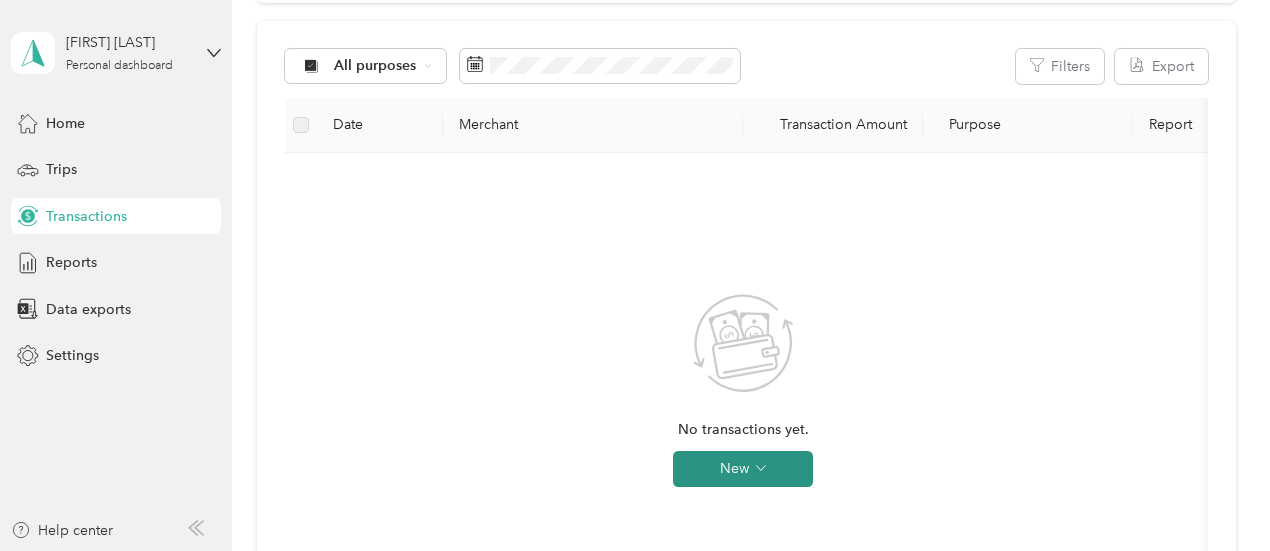 click on "New" at bounding box center (743, 469) 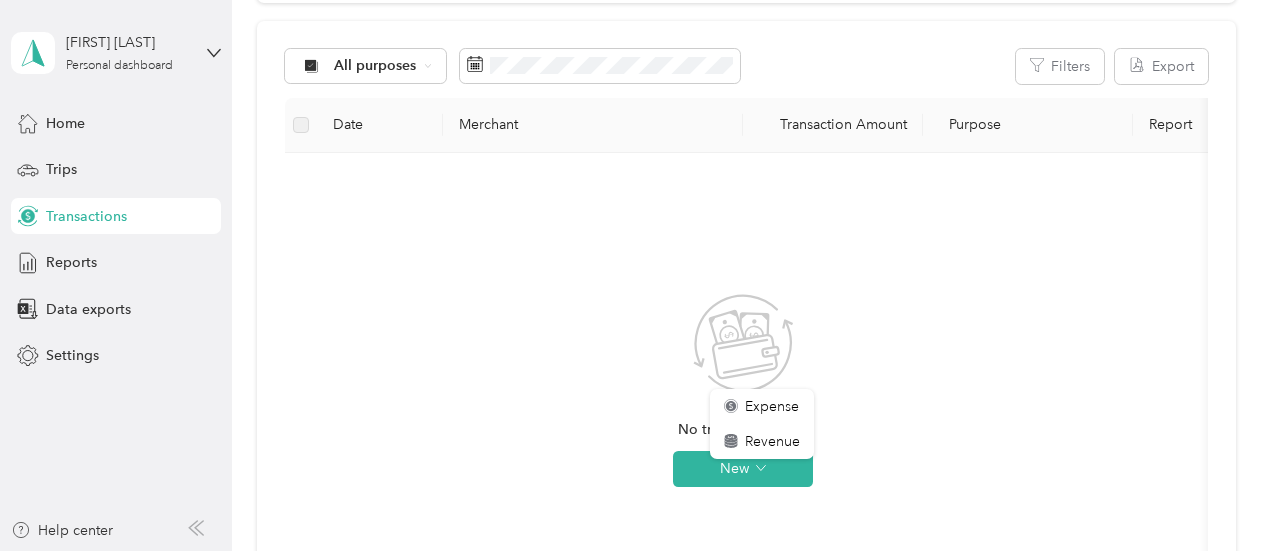 click on "No transactions yet. New" at bounding box center [743, 407] 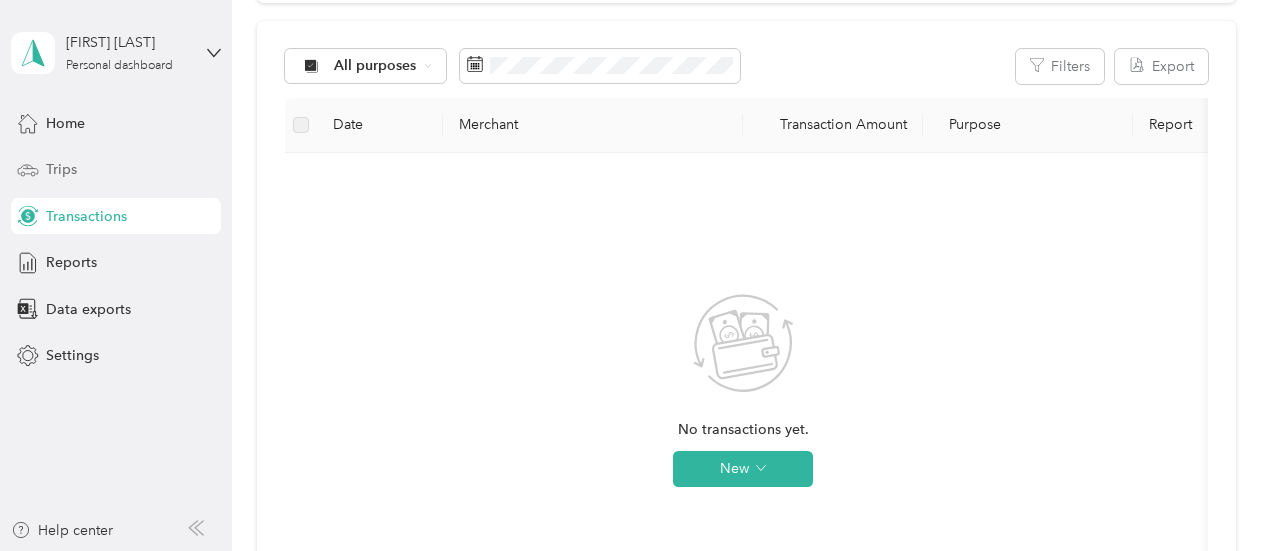 click on "Trips" at bounding box center [61, 169] 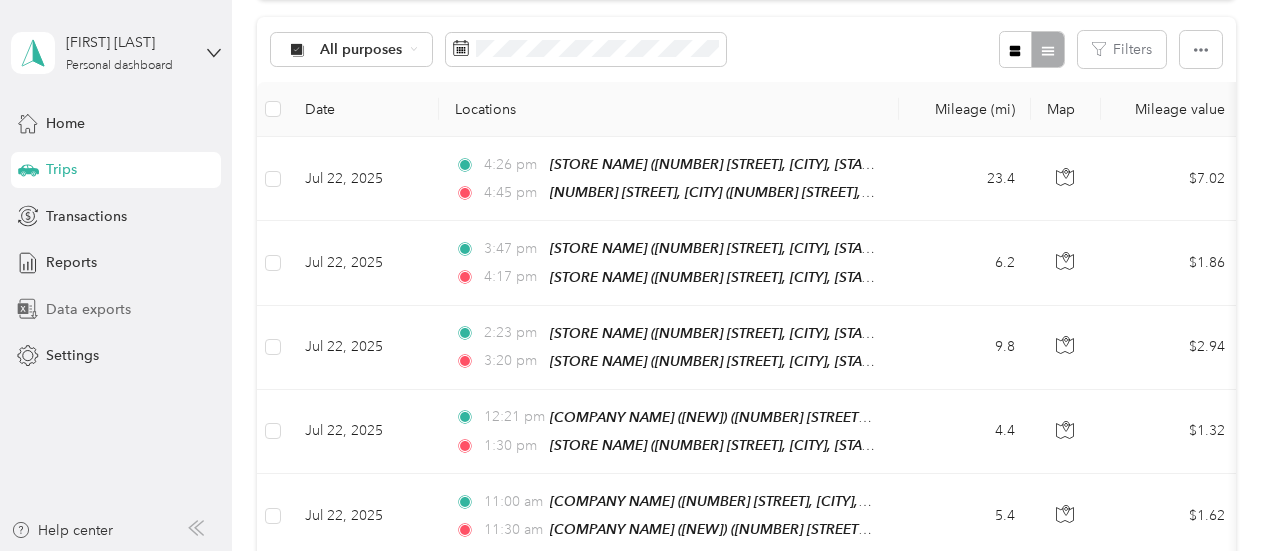 click on "Data exports" at bounding box center (88, 309) 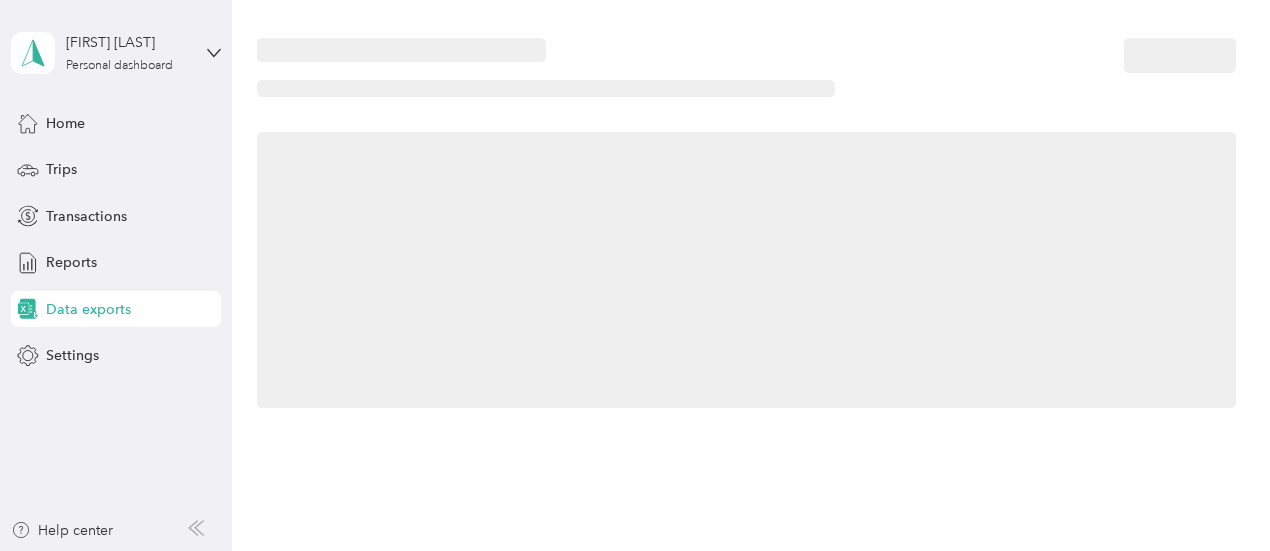 scroll, scrollTop: 200, scrollLeft: 0, axis: vertical 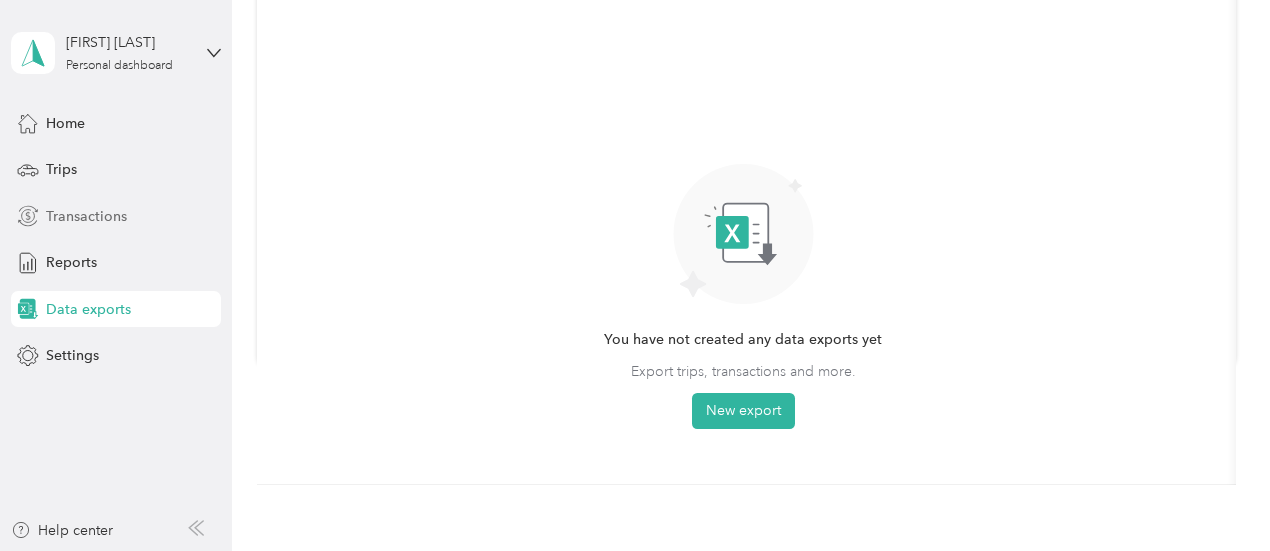 click on "Transactions" at bounding box center [86, 216] 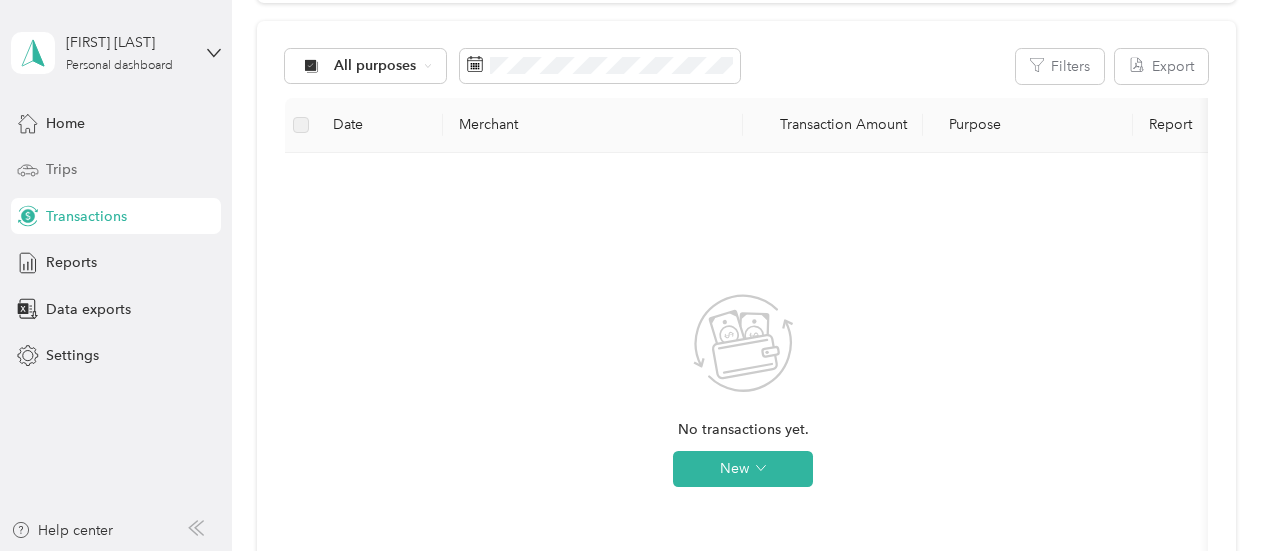 click on "Trips" at bounding box center (61, 169) 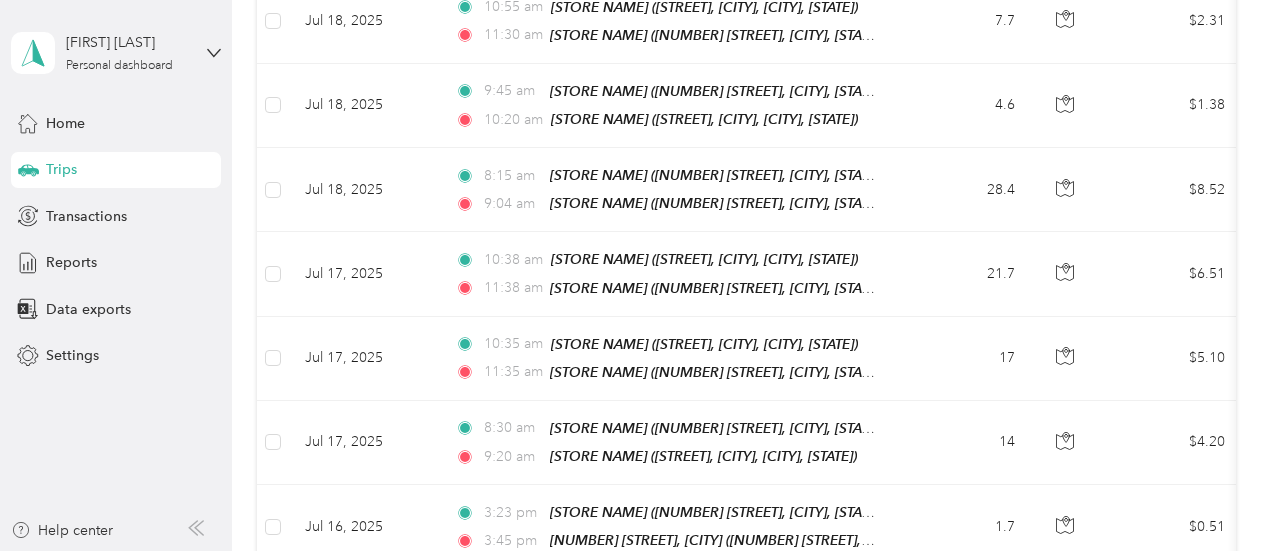 scroll, scrollTop: 900, scrollLeft: 0, axis: vertical 